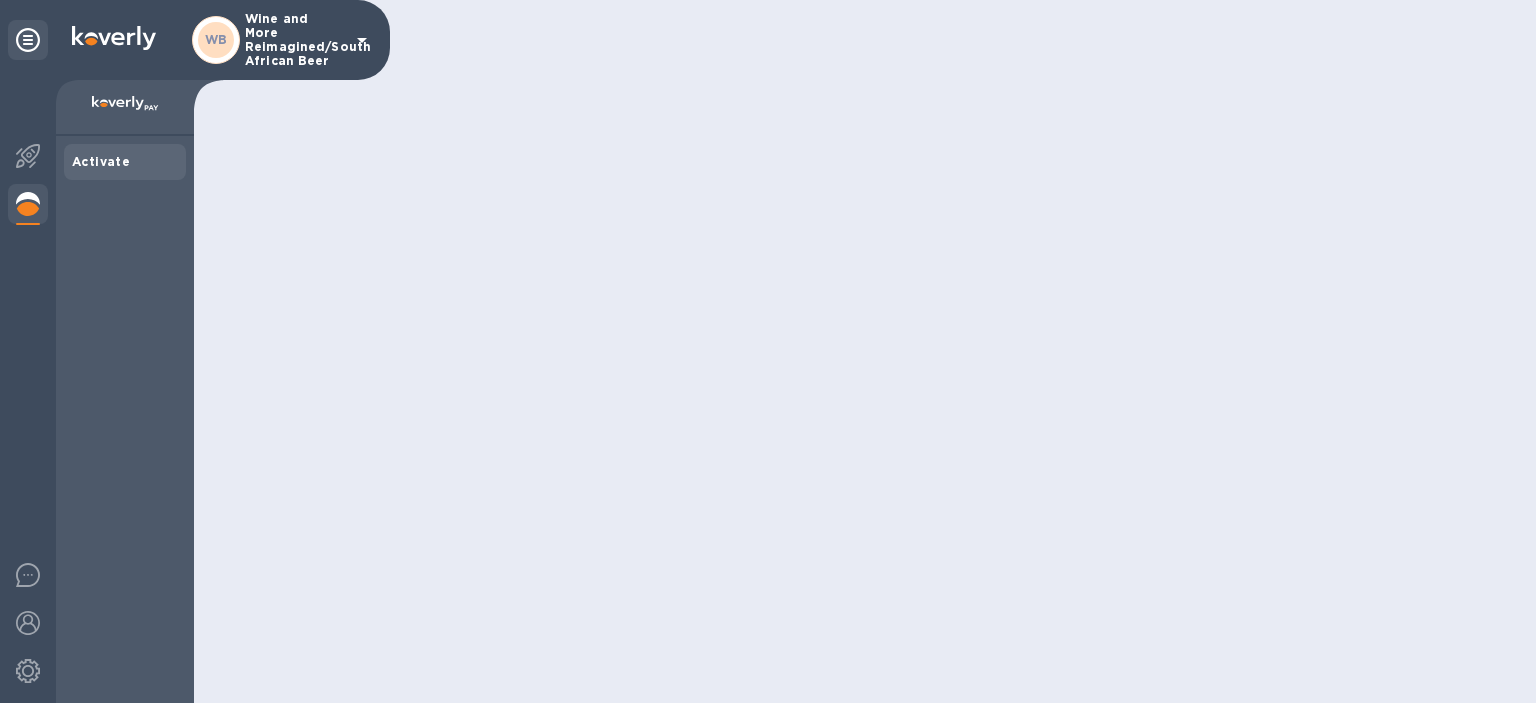 scroll, scrollTop: 0, scrollLeft: 0, axis: both 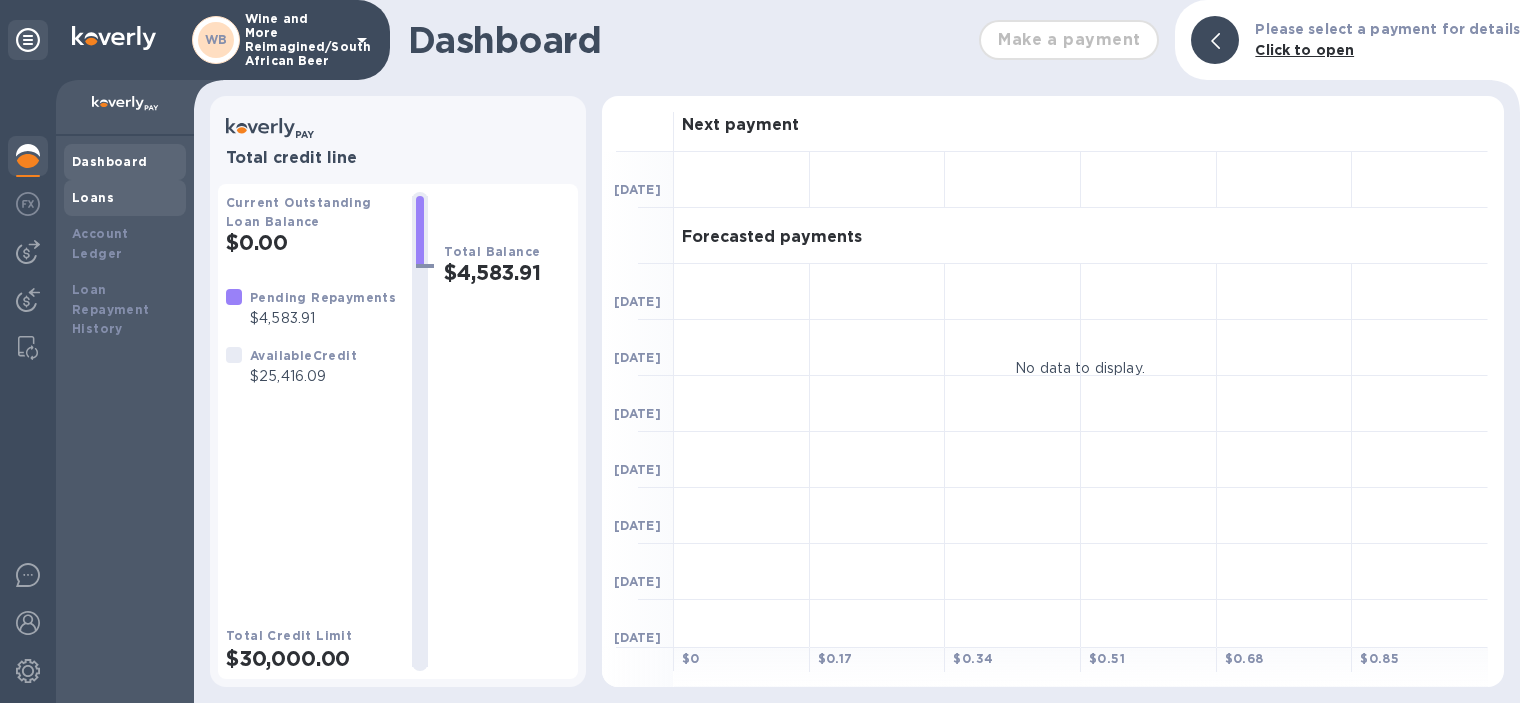 click on "Loans" at bounding box center [125, 198] 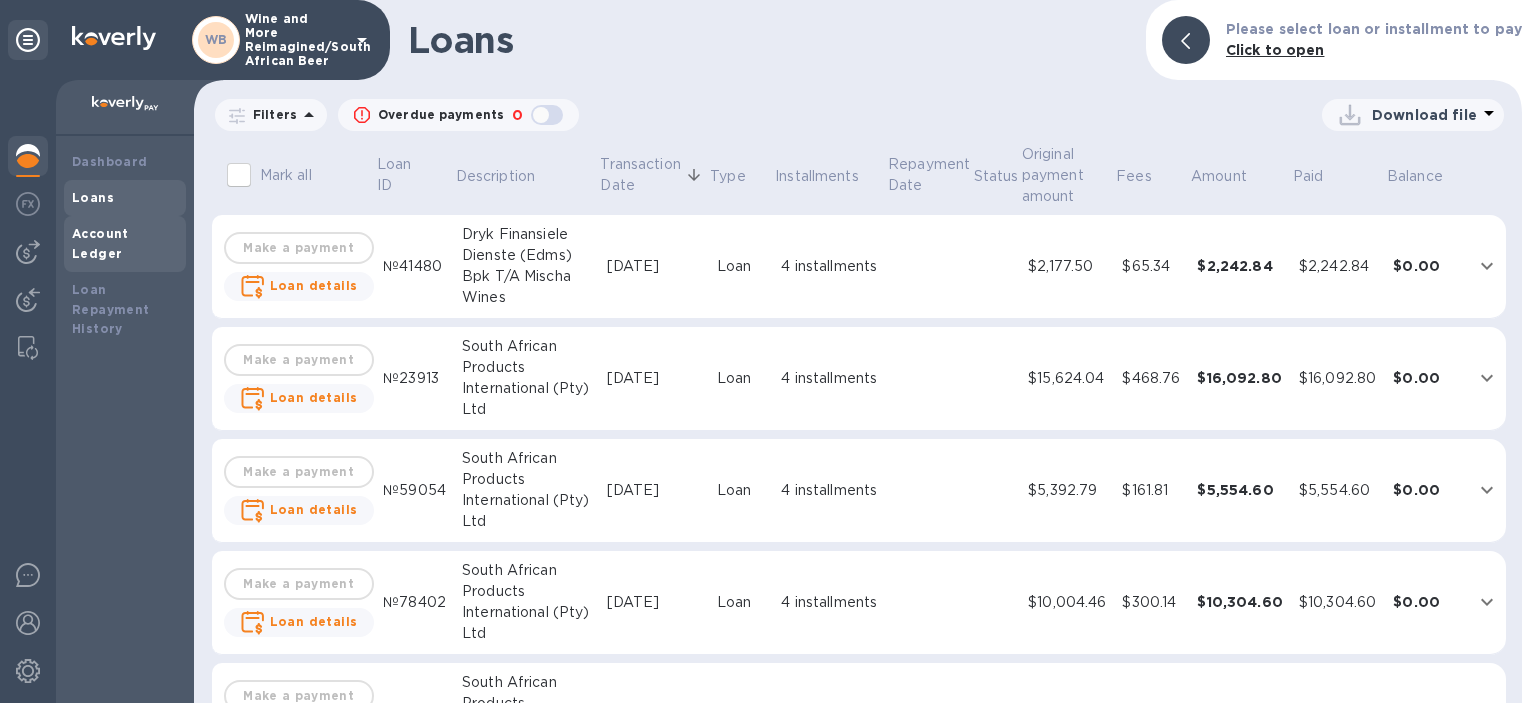 click on "Account Ledger" at bounding box center (100, 243) 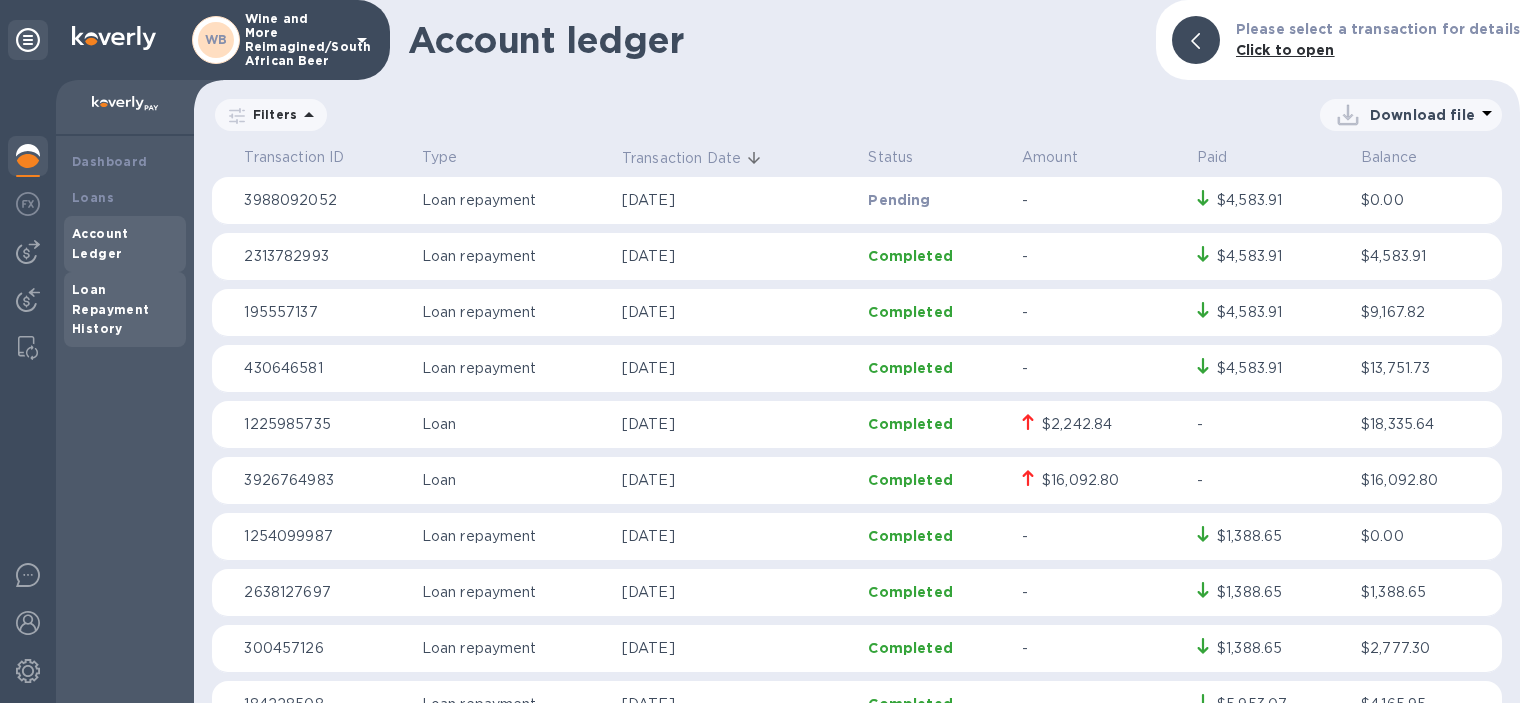 click on "Loan Repayment History" at bounding box center (111, 309) 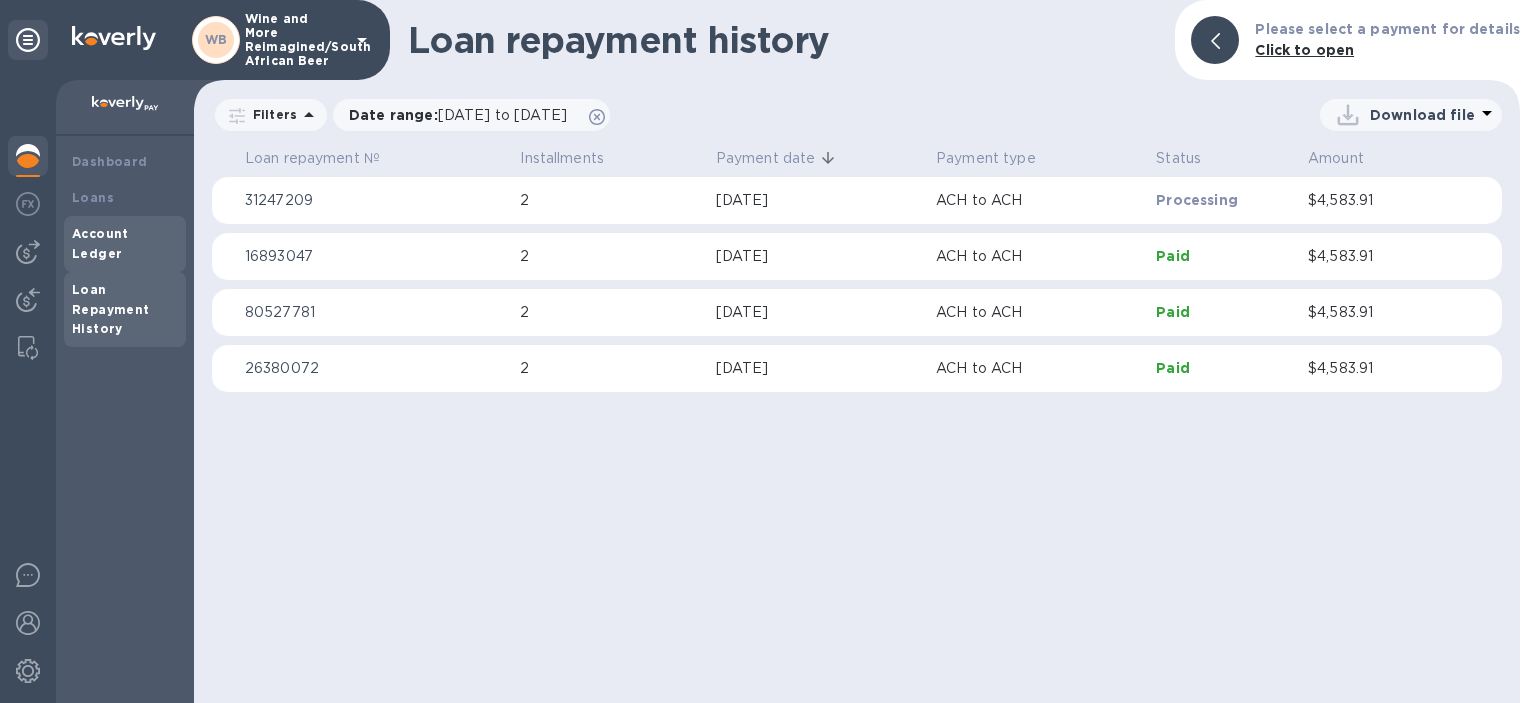 click on "Account Ledger" at bounding box center [100, 243] 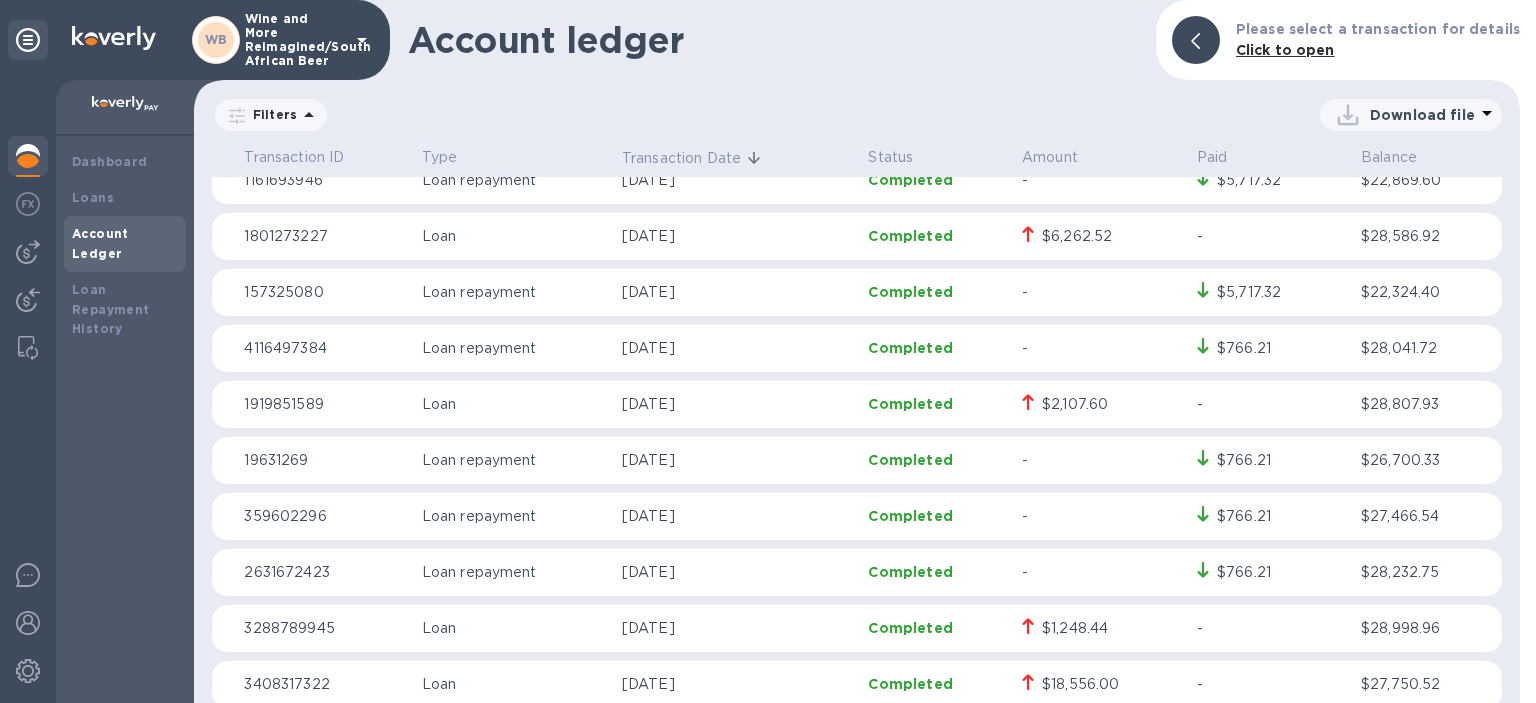 scroll, scrollTop: 1267, scrollLeft: 0, axis: vertical 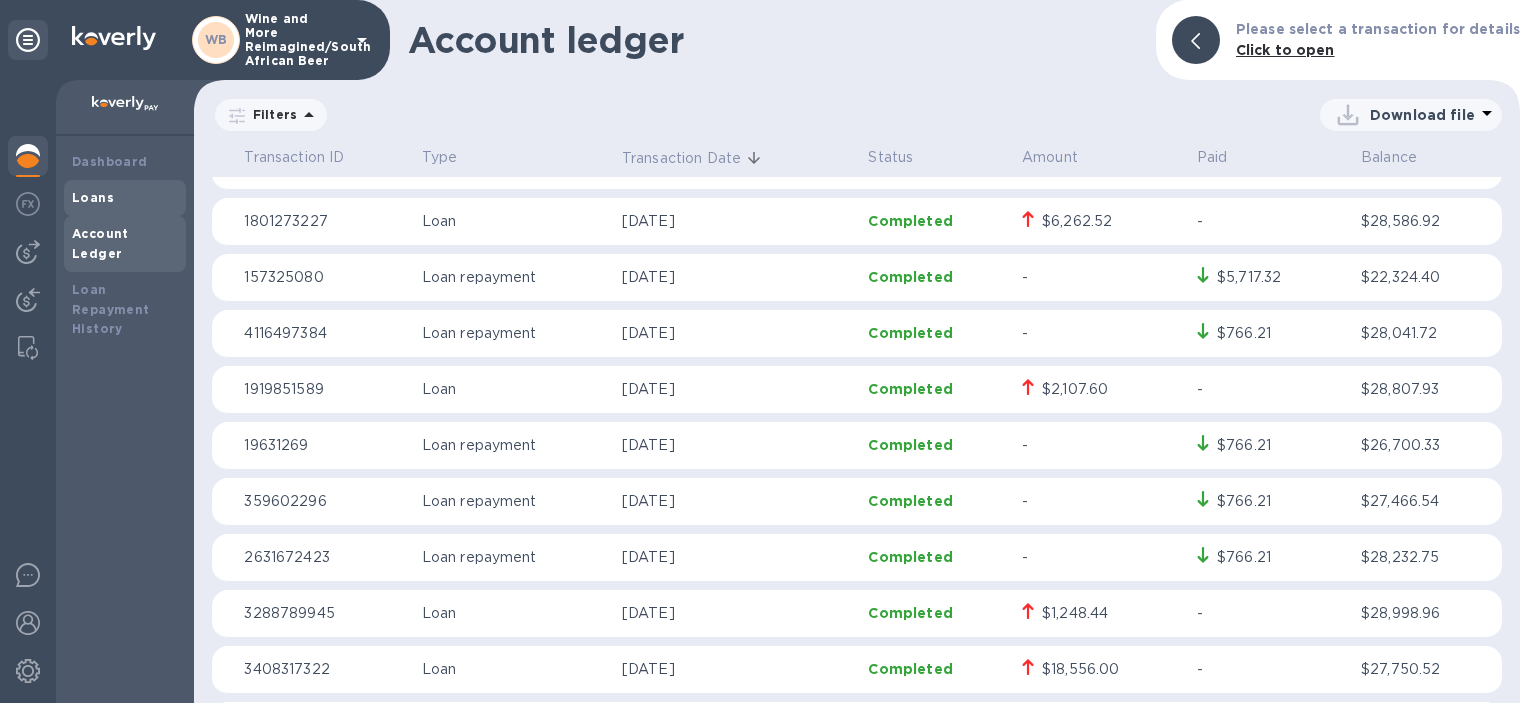 click on "Loans" at bounding box center [93, 197] 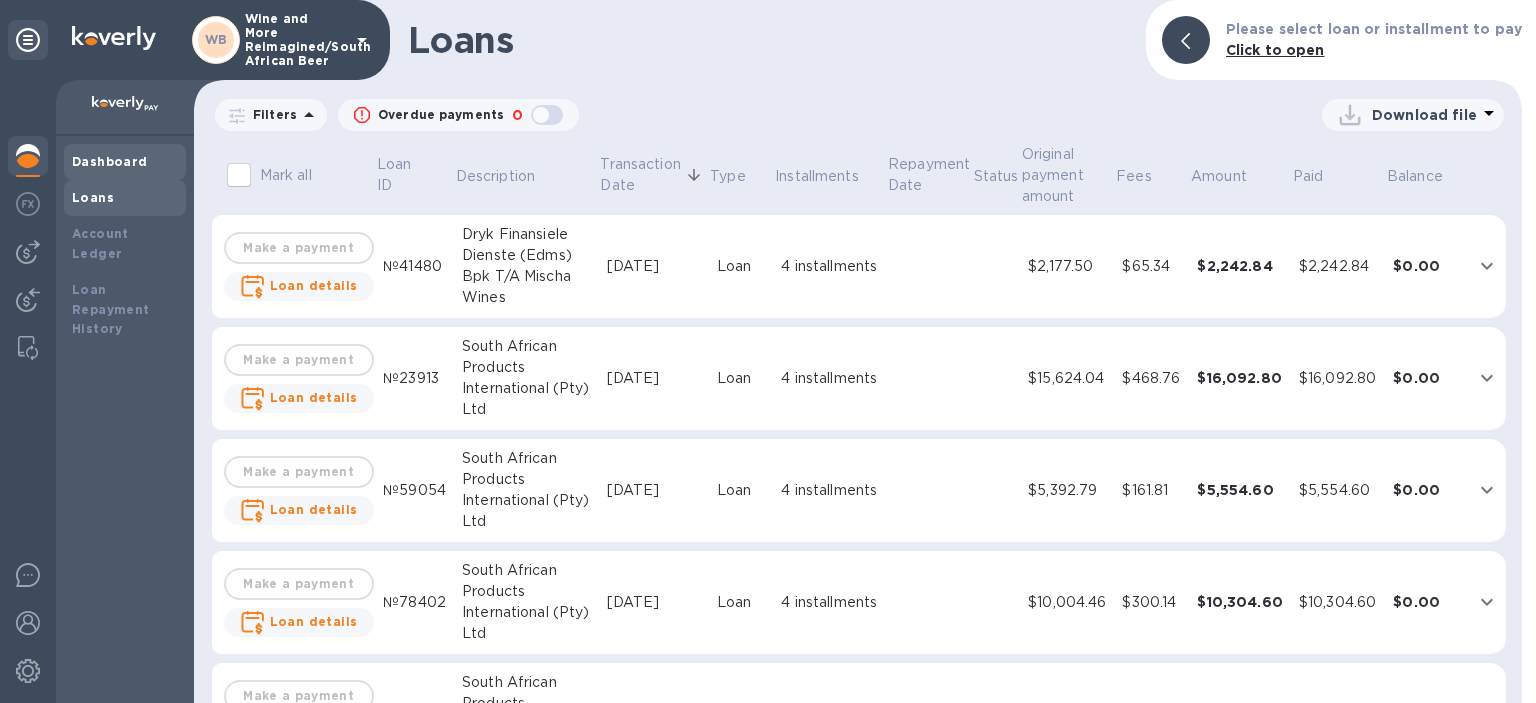 click on "Dashboard" at bounding box center [110, 161] 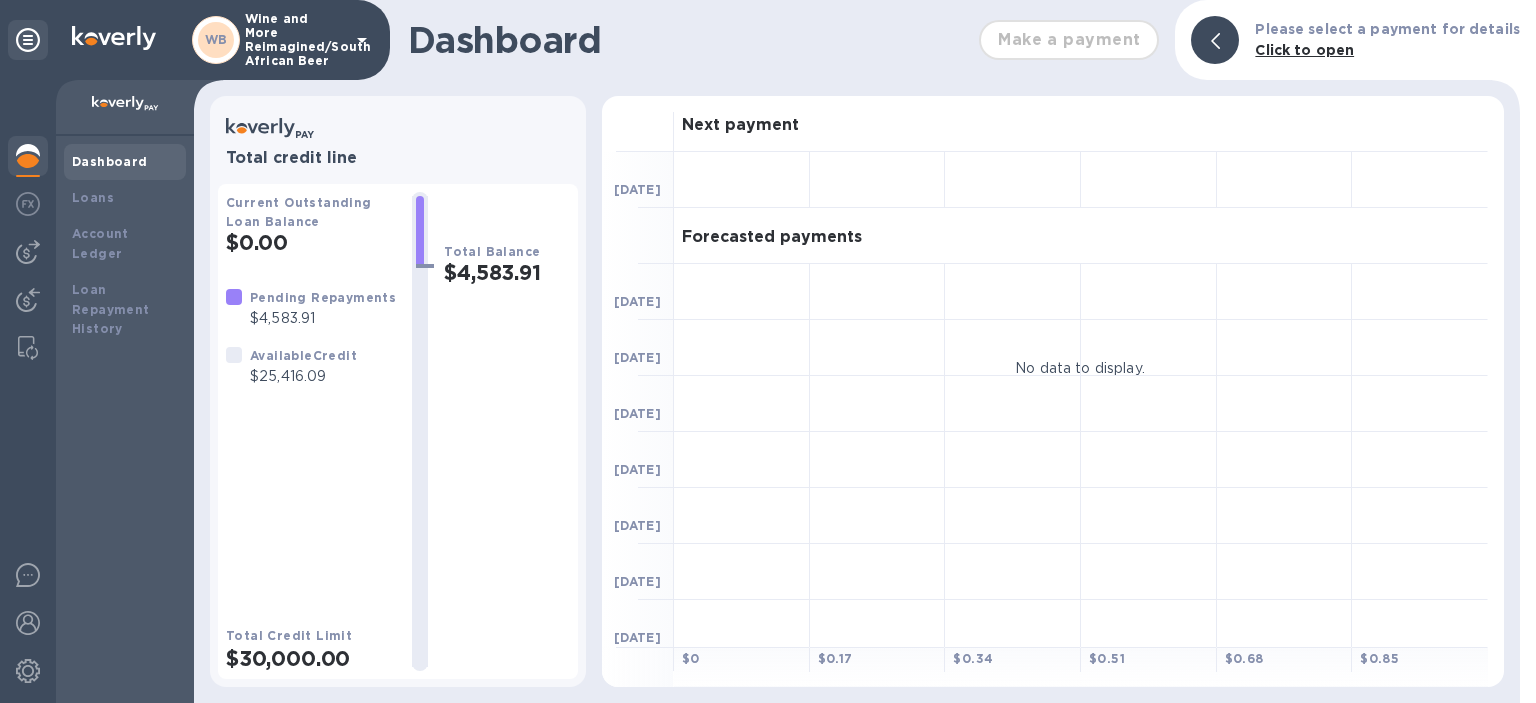 click at bounding box center (234, 355) 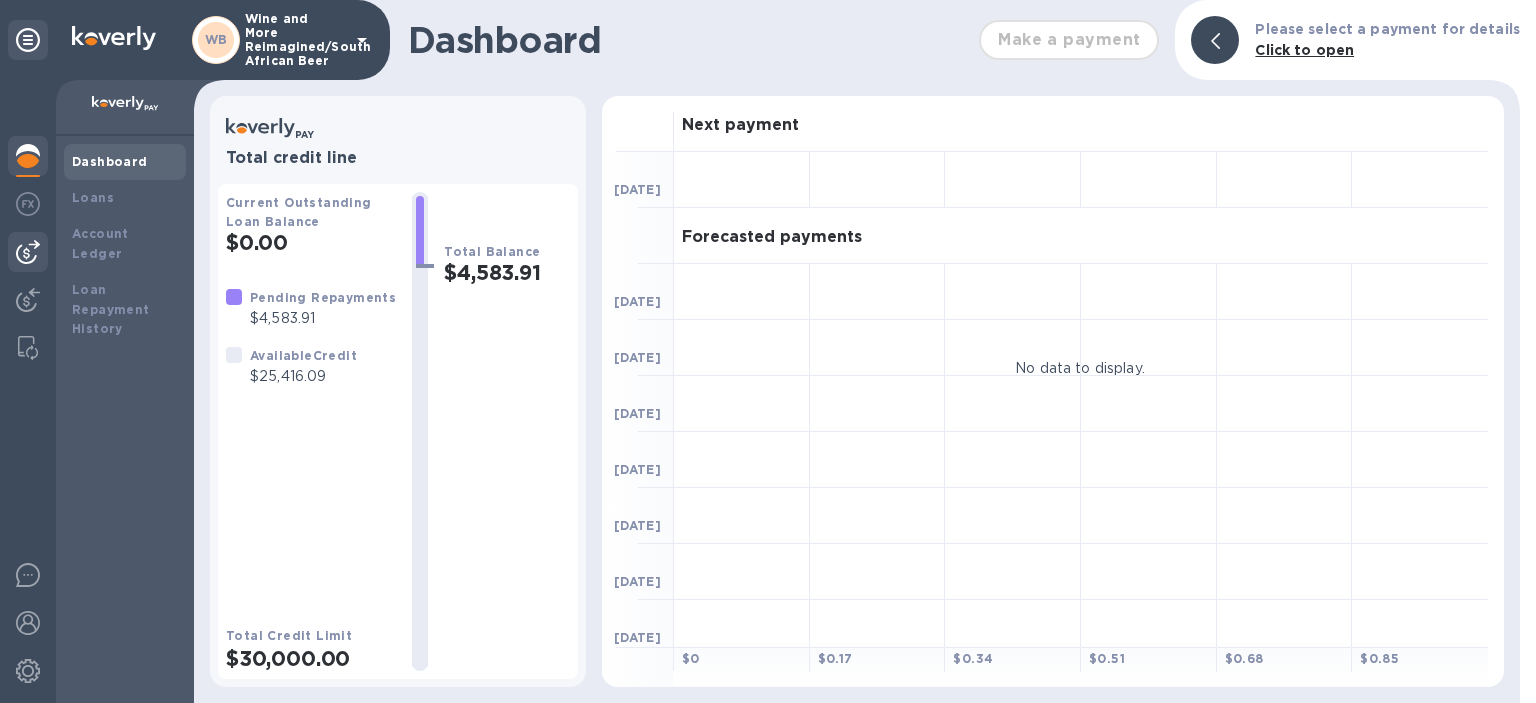 click at bounding box center [28, 252] 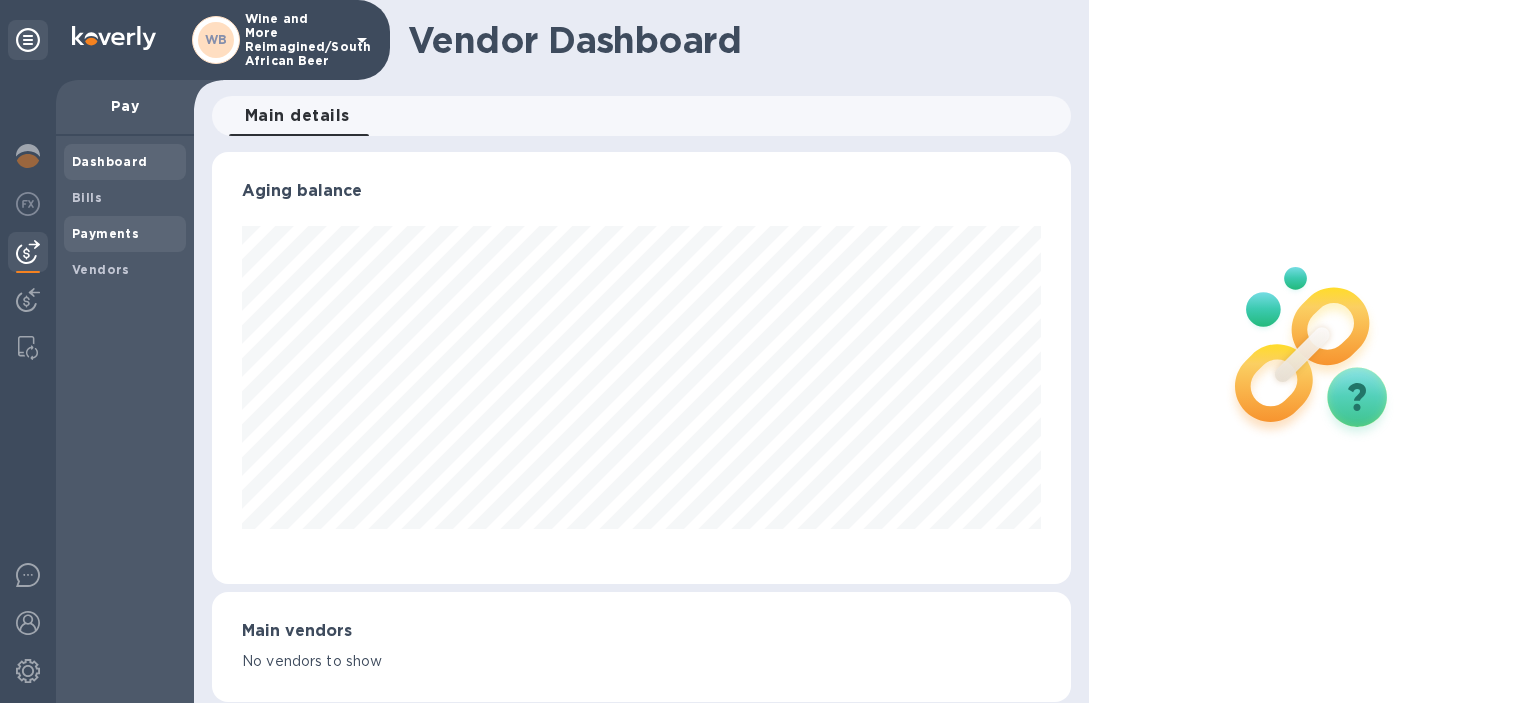 scroll, scrollTop: 999568, scrollLeft: 999142, axis: both 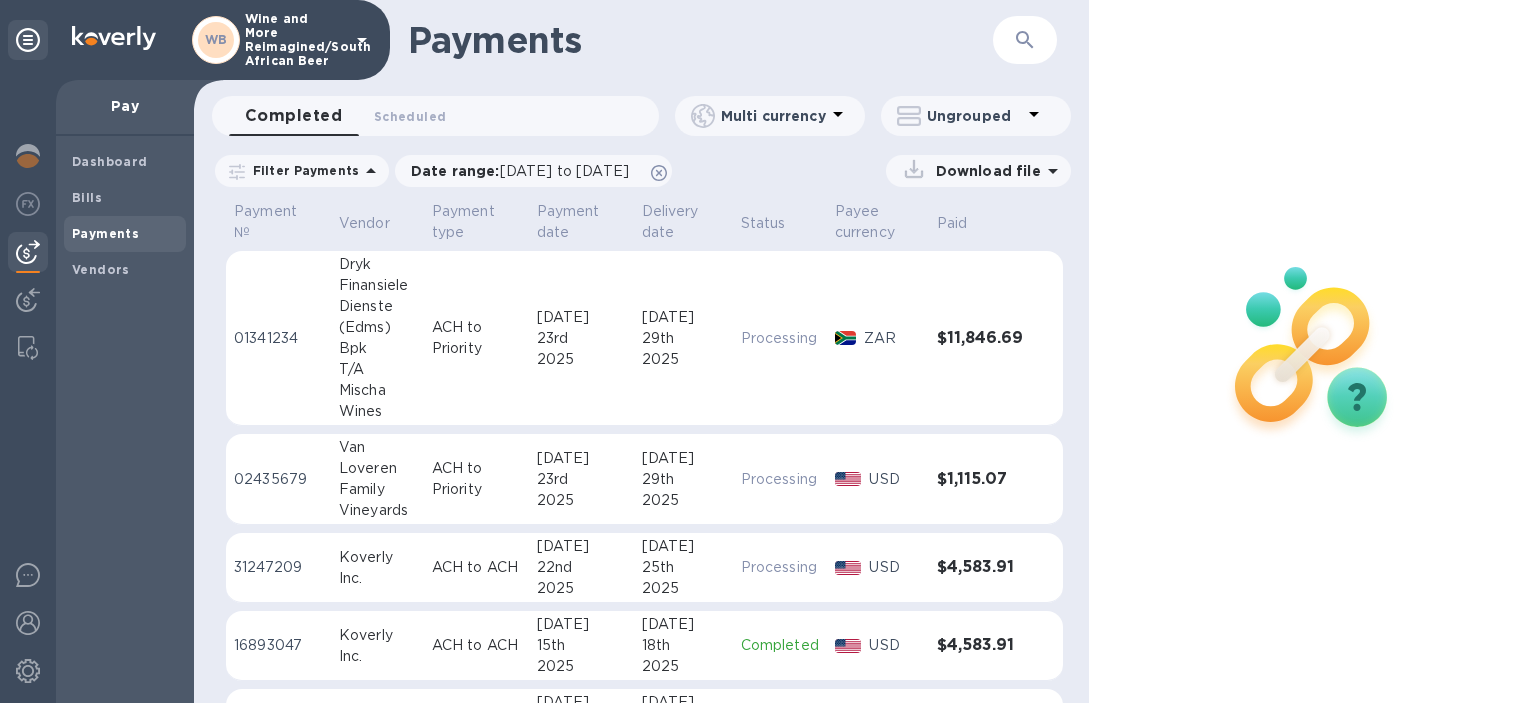 click on "01341234" at bounding box center (278, 338) 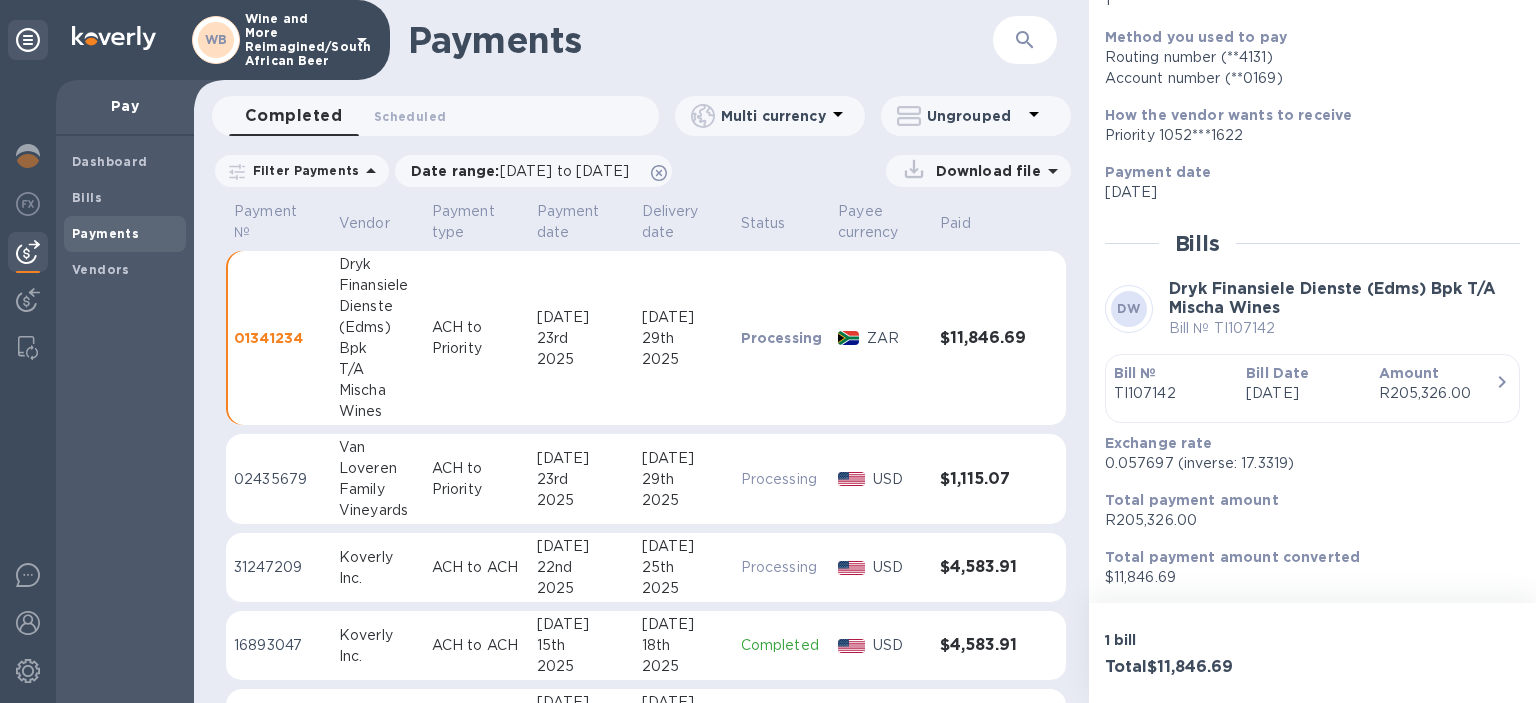 scroll, scrollTop: 0, scrollLeft: 0, axis: both 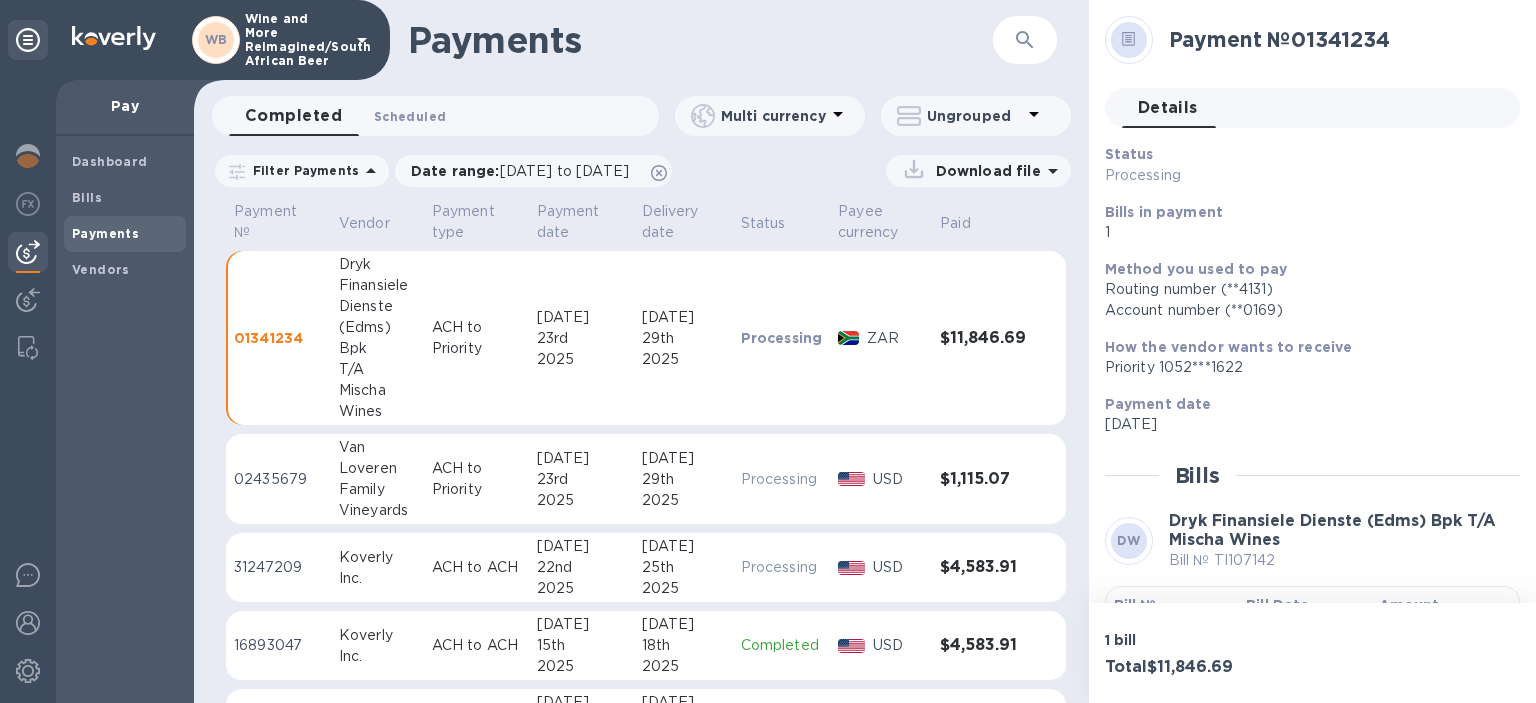 click on "Scheduled 0" at bounding box center [410, 116] 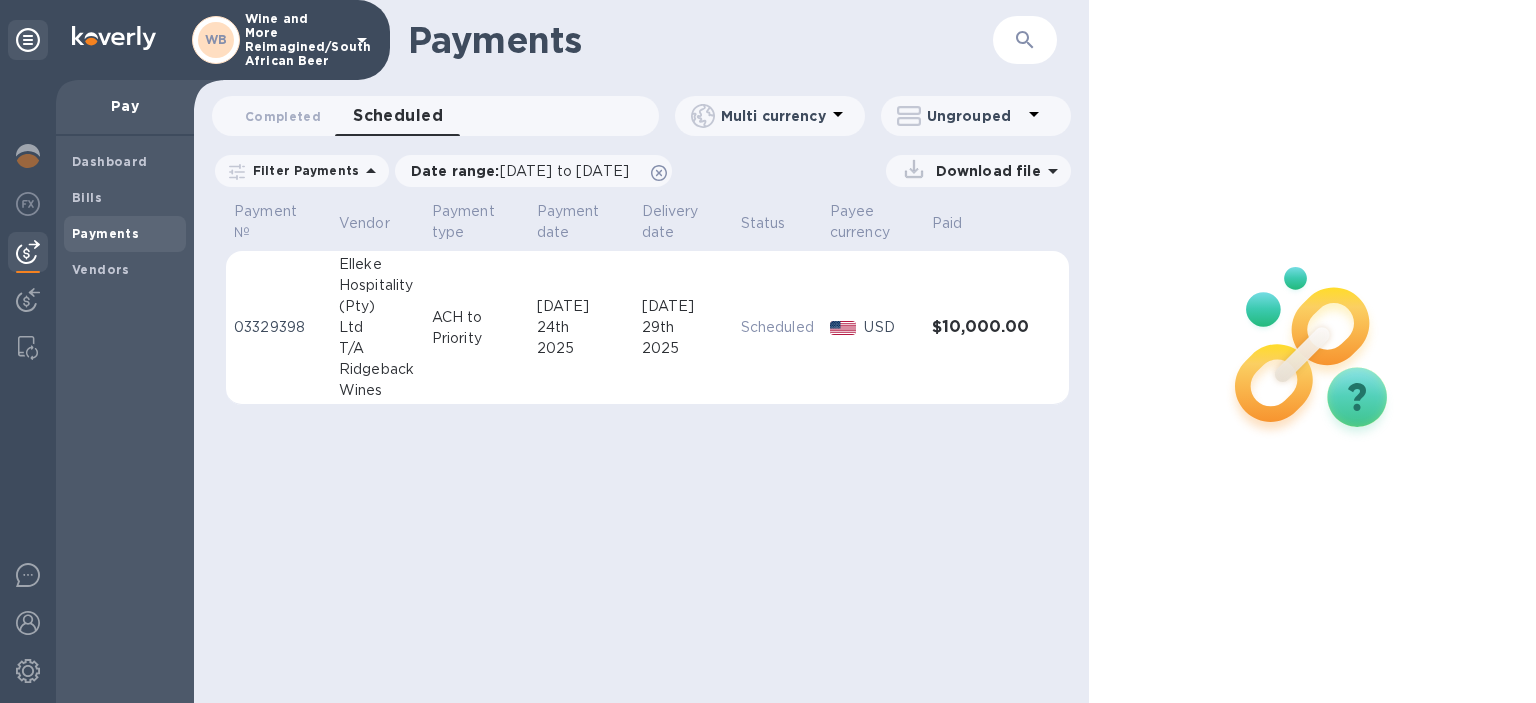 click on "03329398" at bounding box center (278, 327) 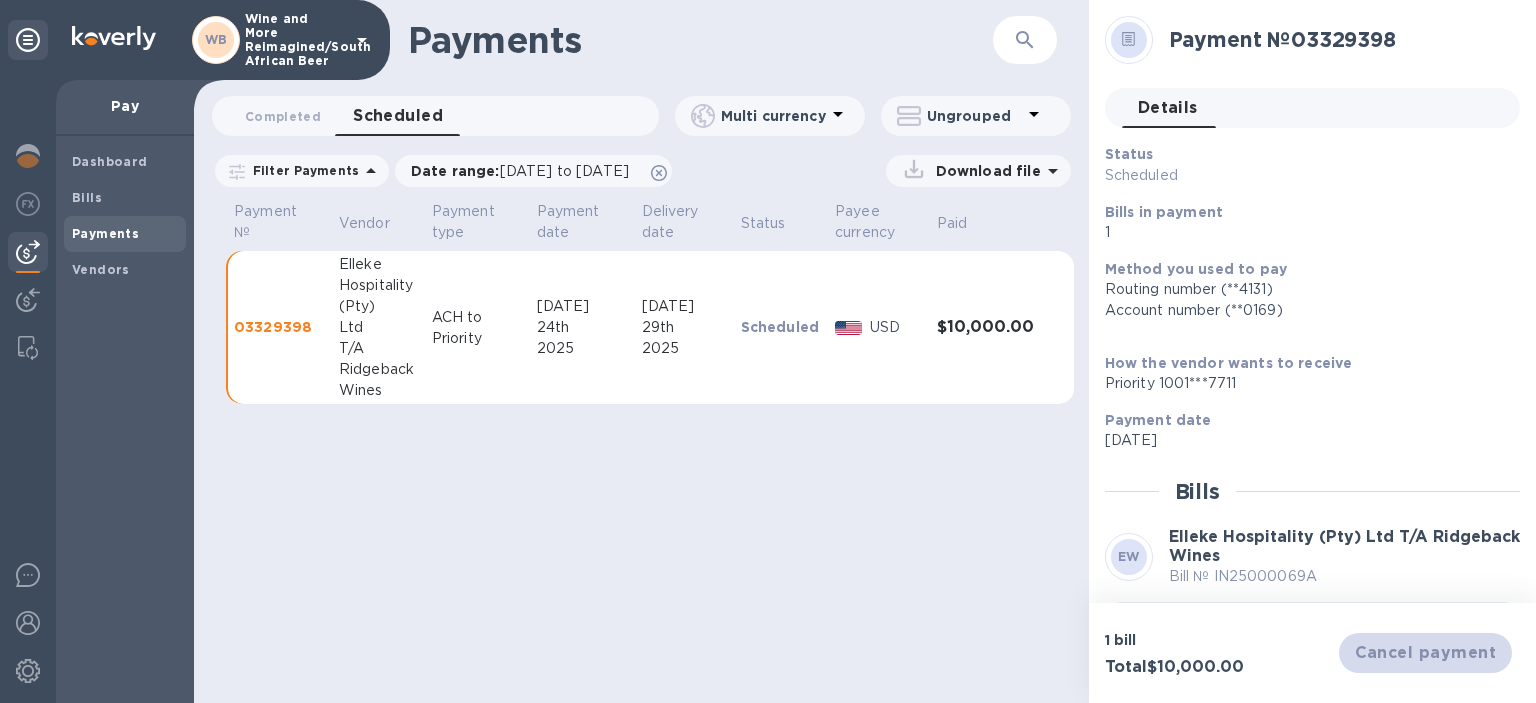 click on "Cancel payment" at bounding box center (1425, 653) 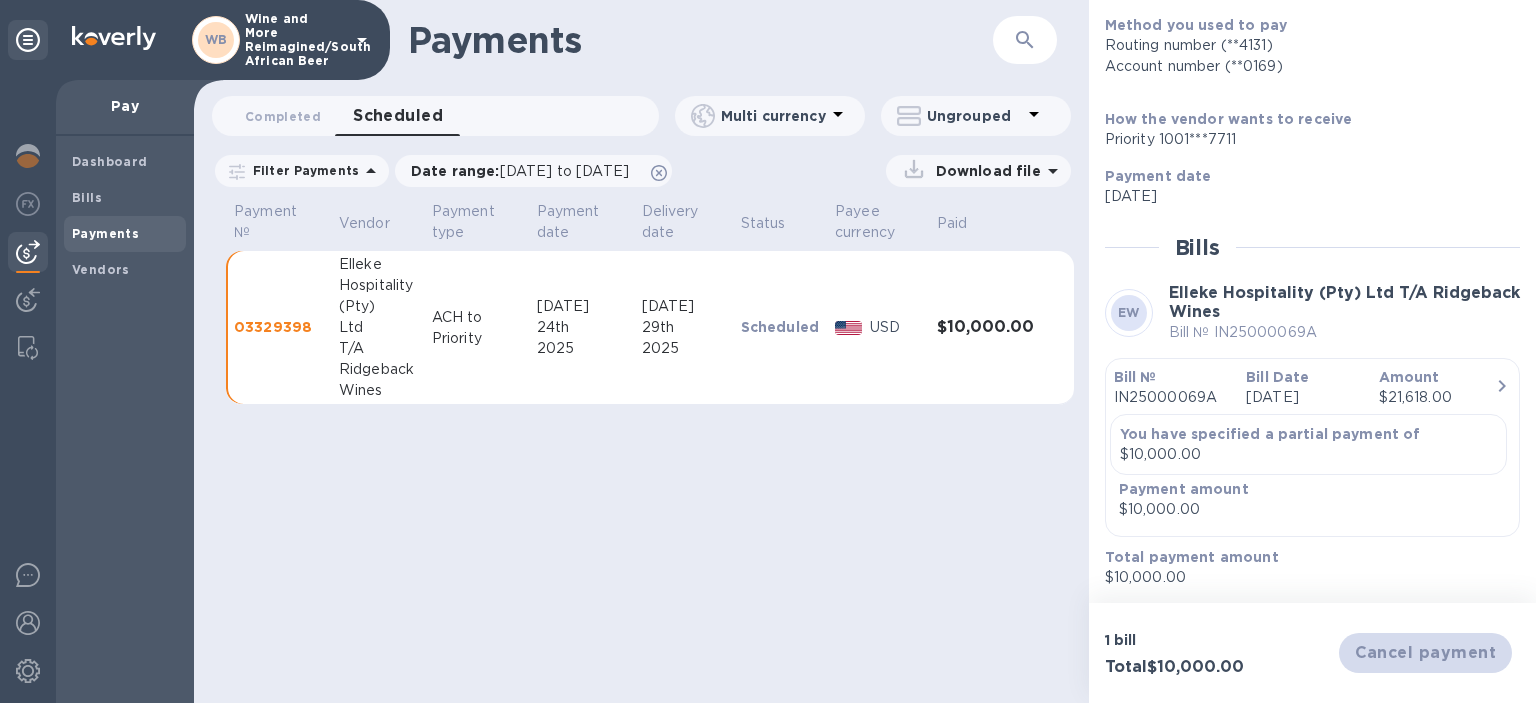 click 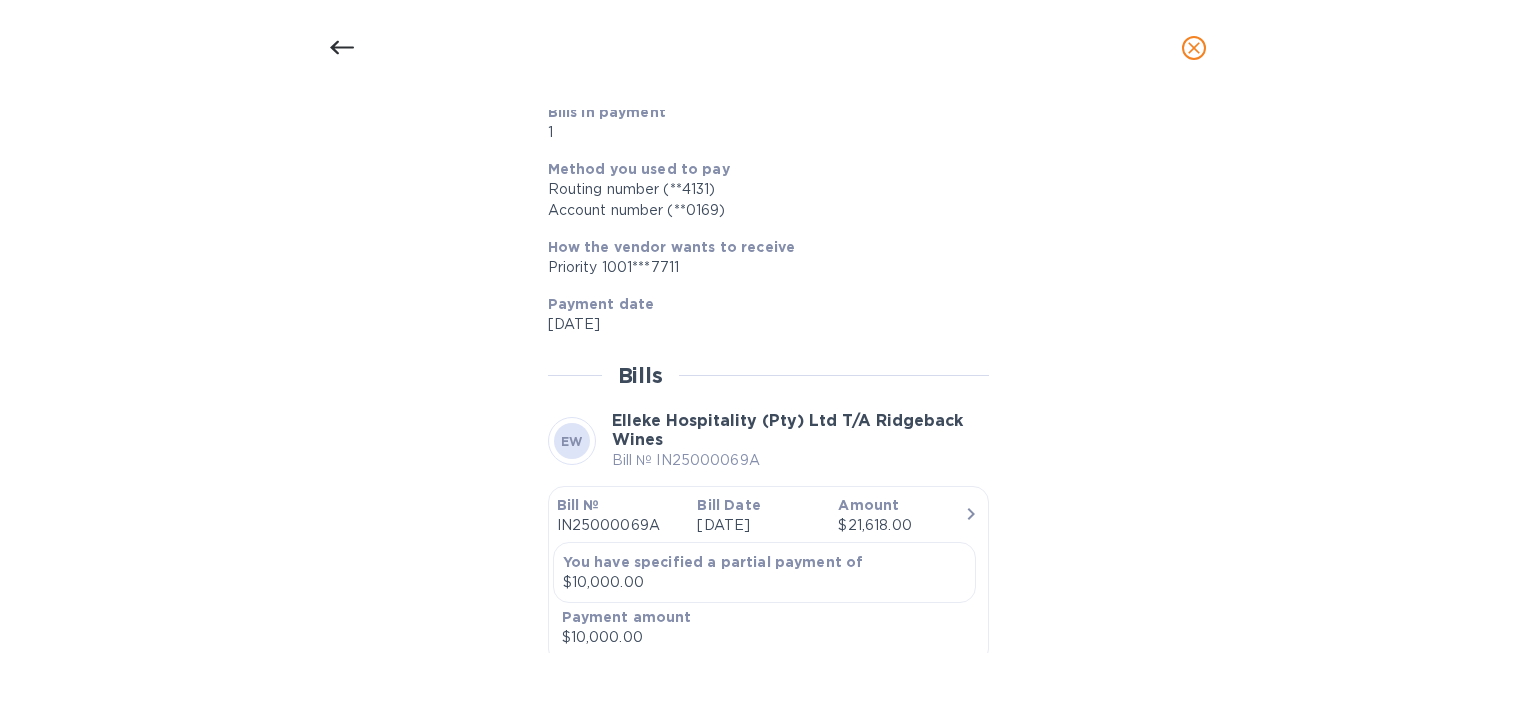 scroll, scrollTop: 1684, scrollLeft: 0, axis: vertical 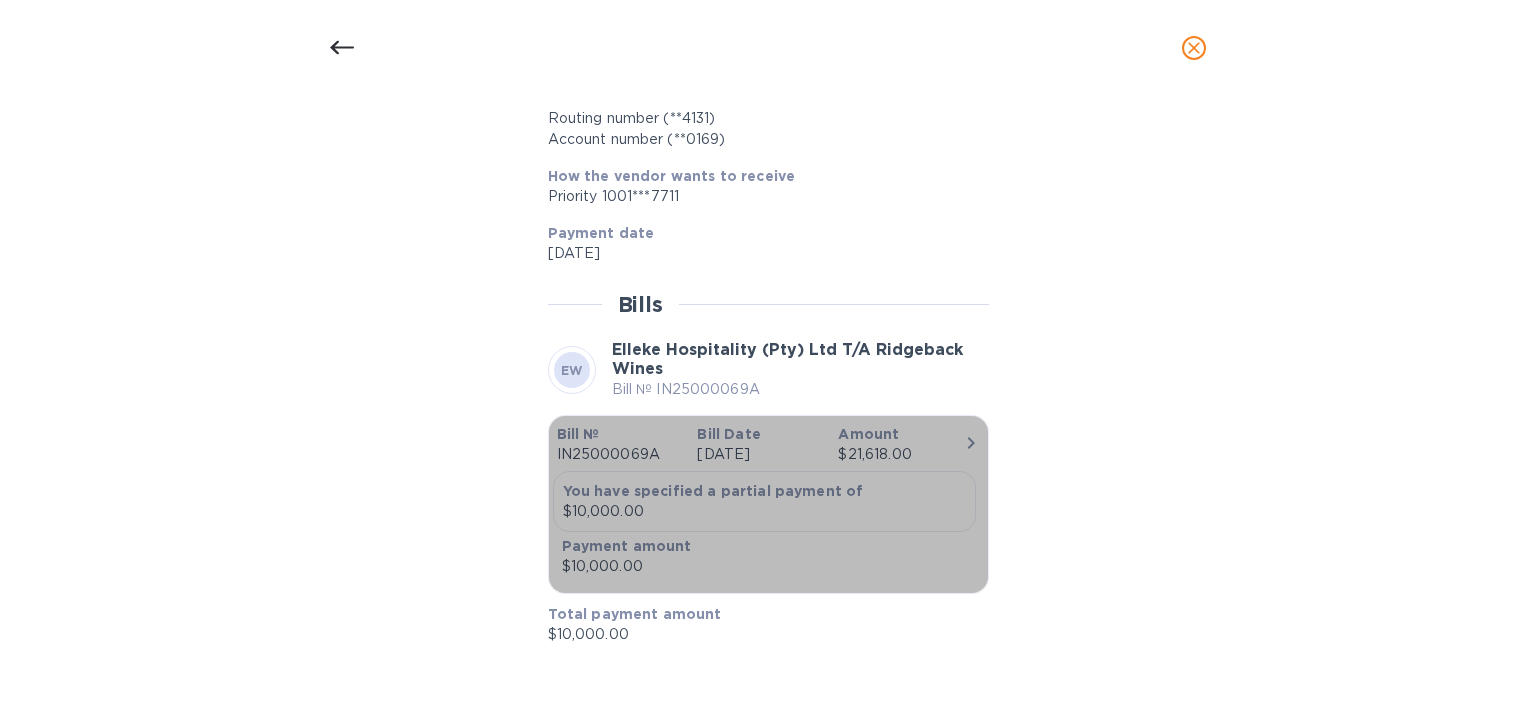 click 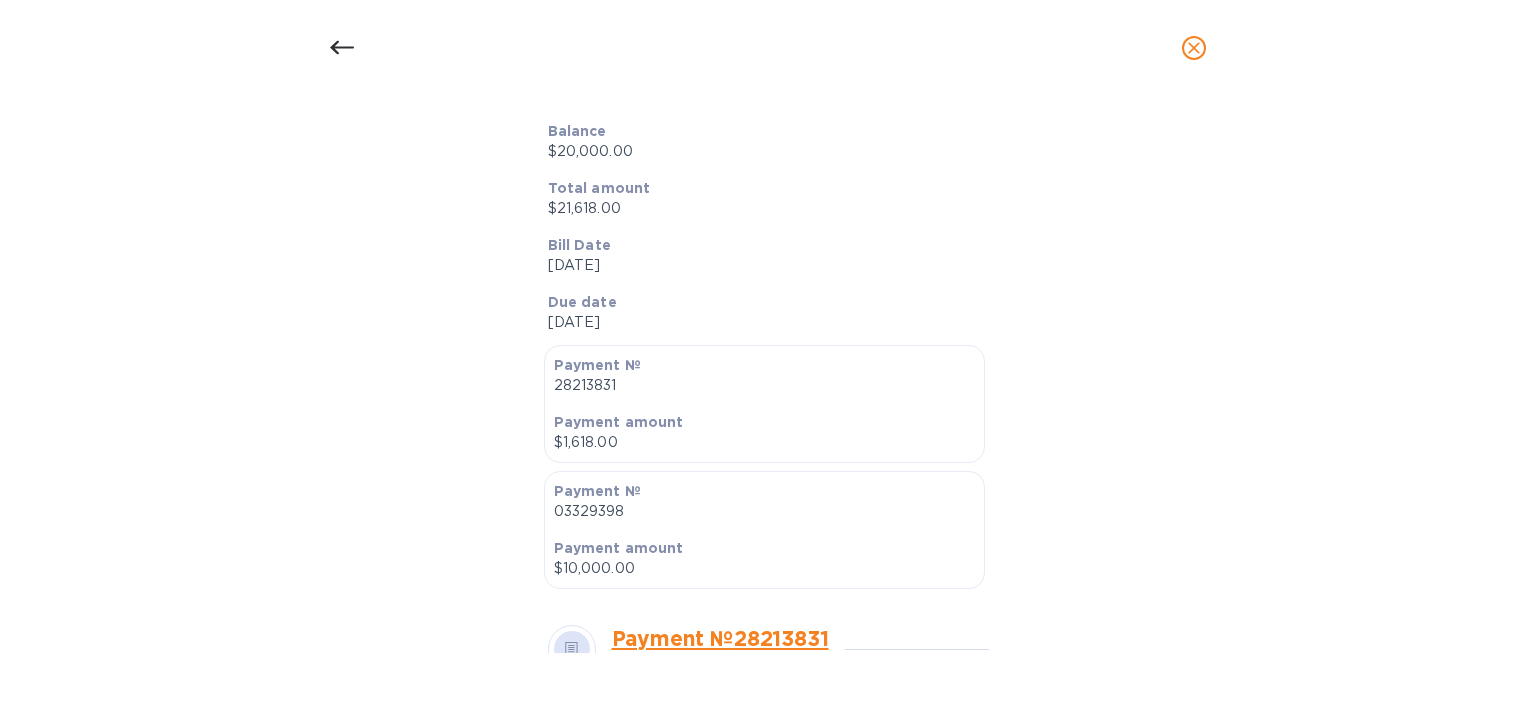 scroll, scrollTop: 0, scrollLeft: 0, axis: both 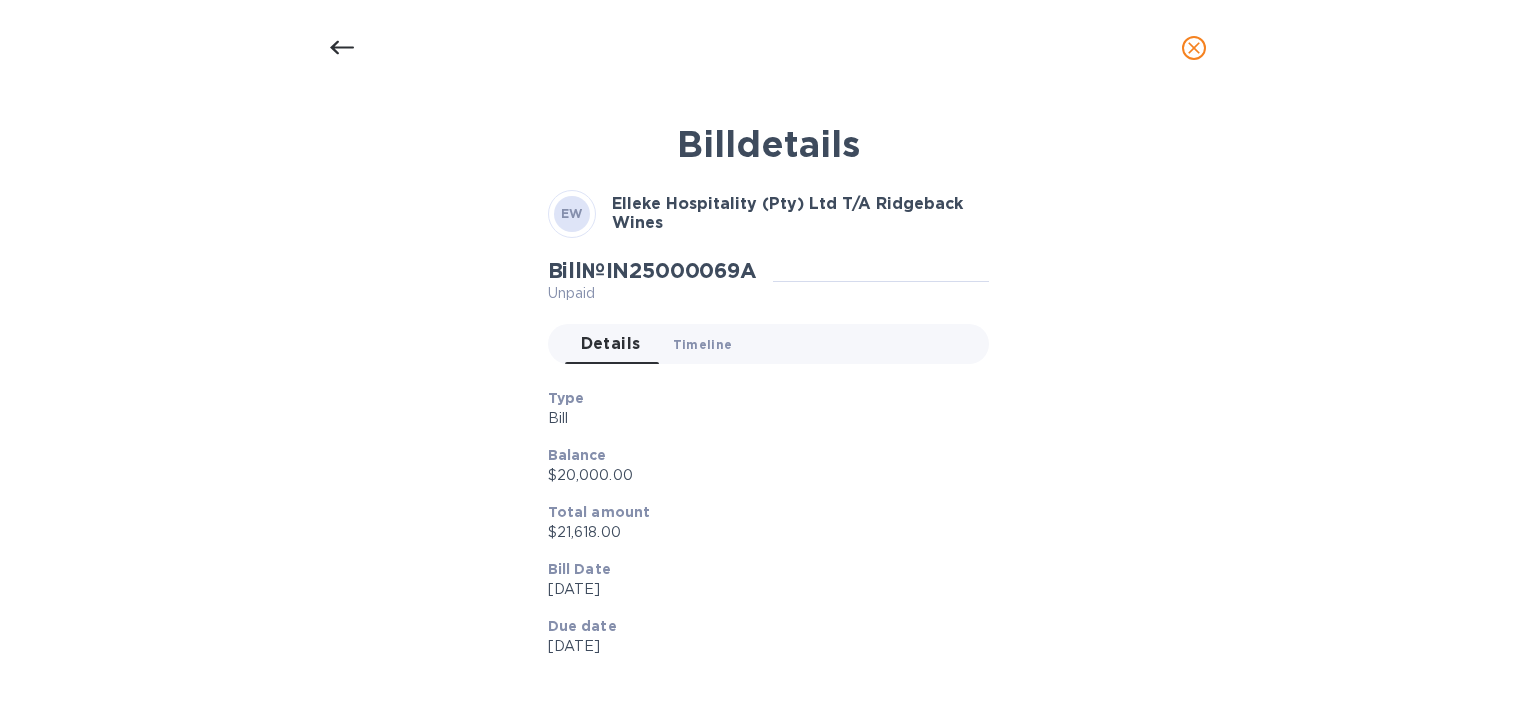 click on "Timeline 0" at bounding box center (703, 344) 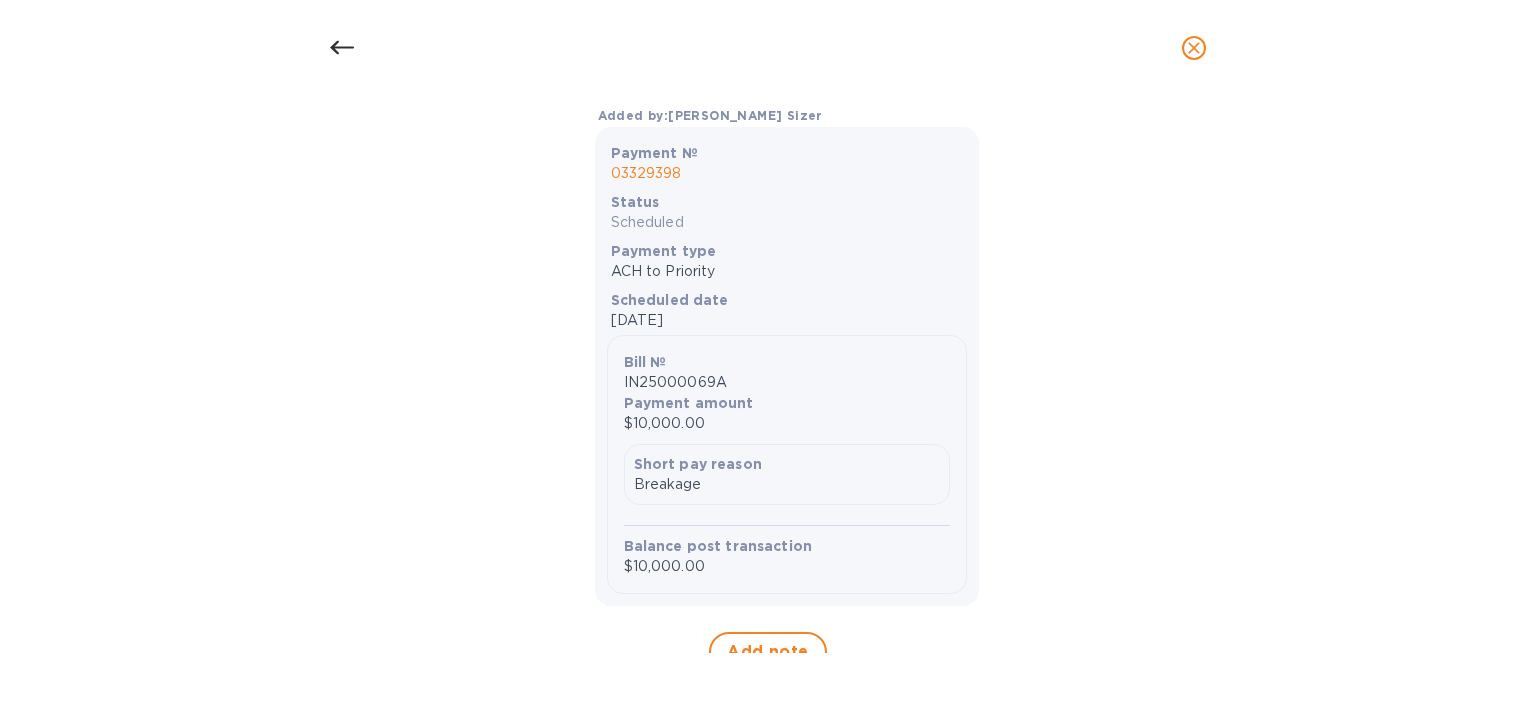 scroll, scrollTop: 1674, scrollLeft: 0, axis: vertical 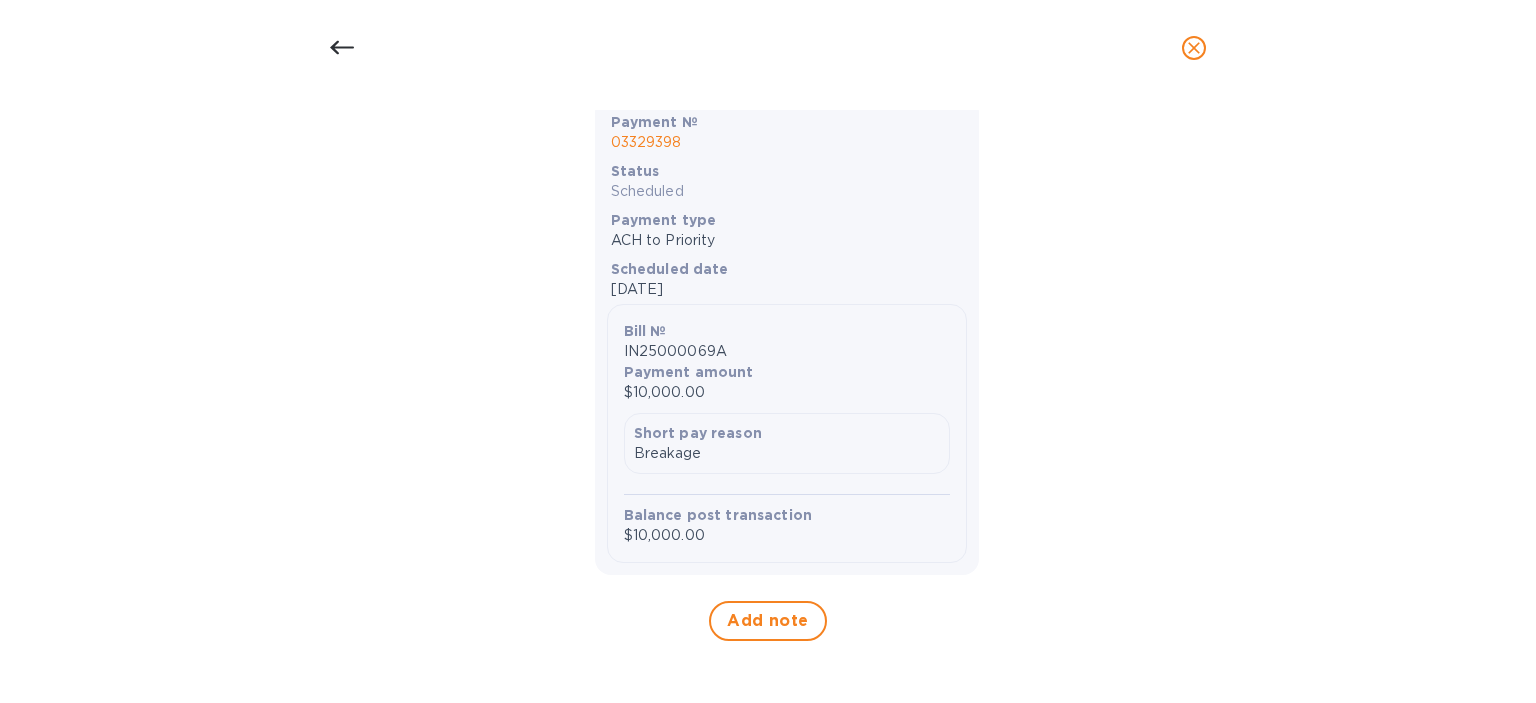 click on "03329398" at bounding box center [787, 142] 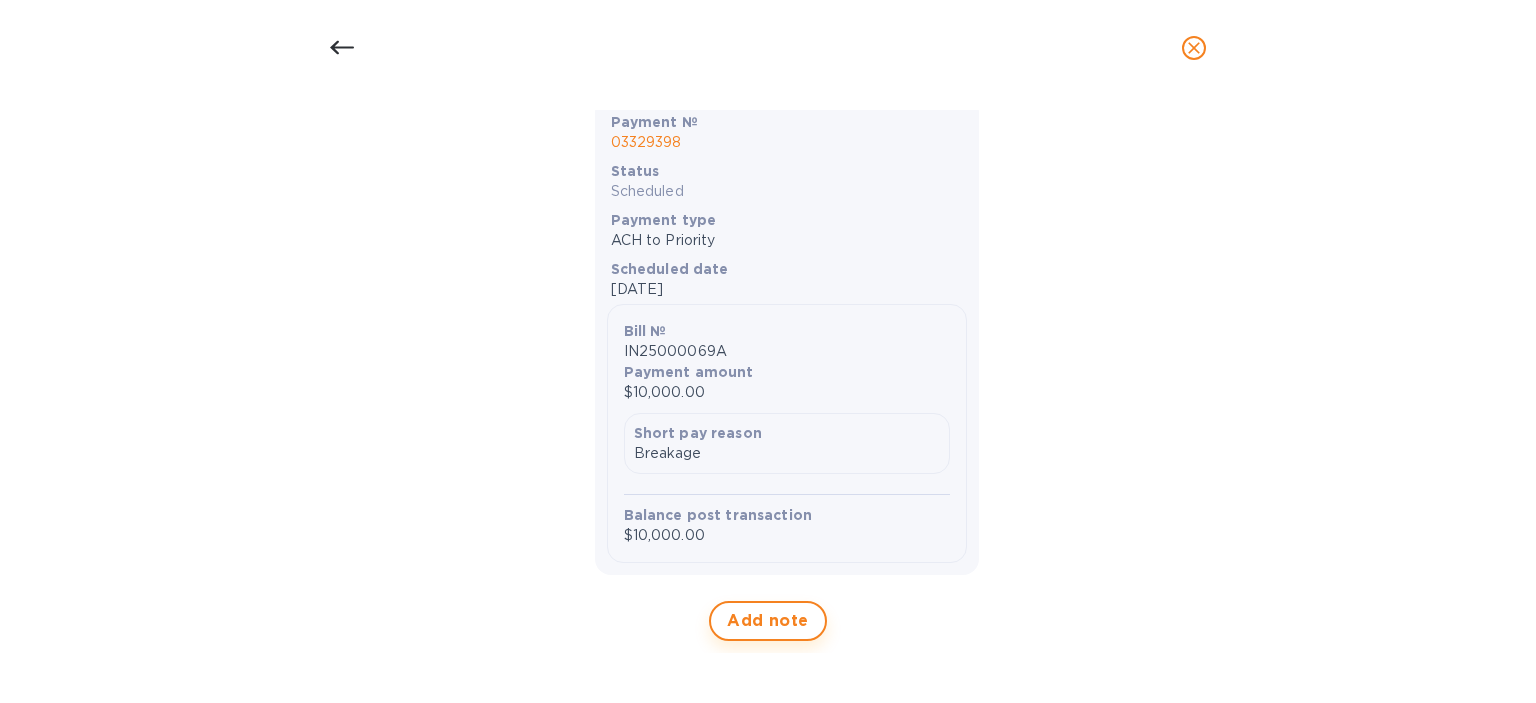 click on "Add note" at bounding box center (768, 621) 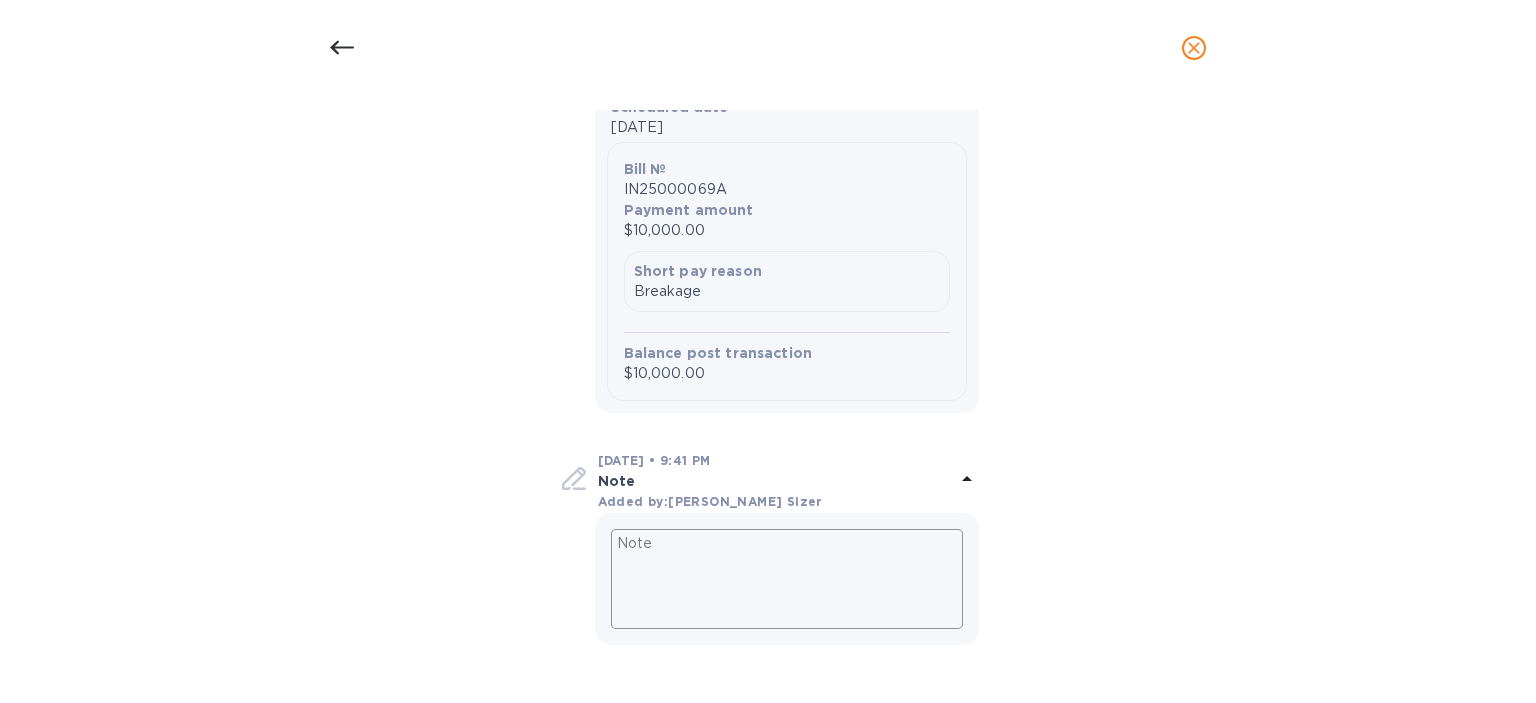 scroll, scrollTop: 1793, scrollLeft: 0, axis: vertical 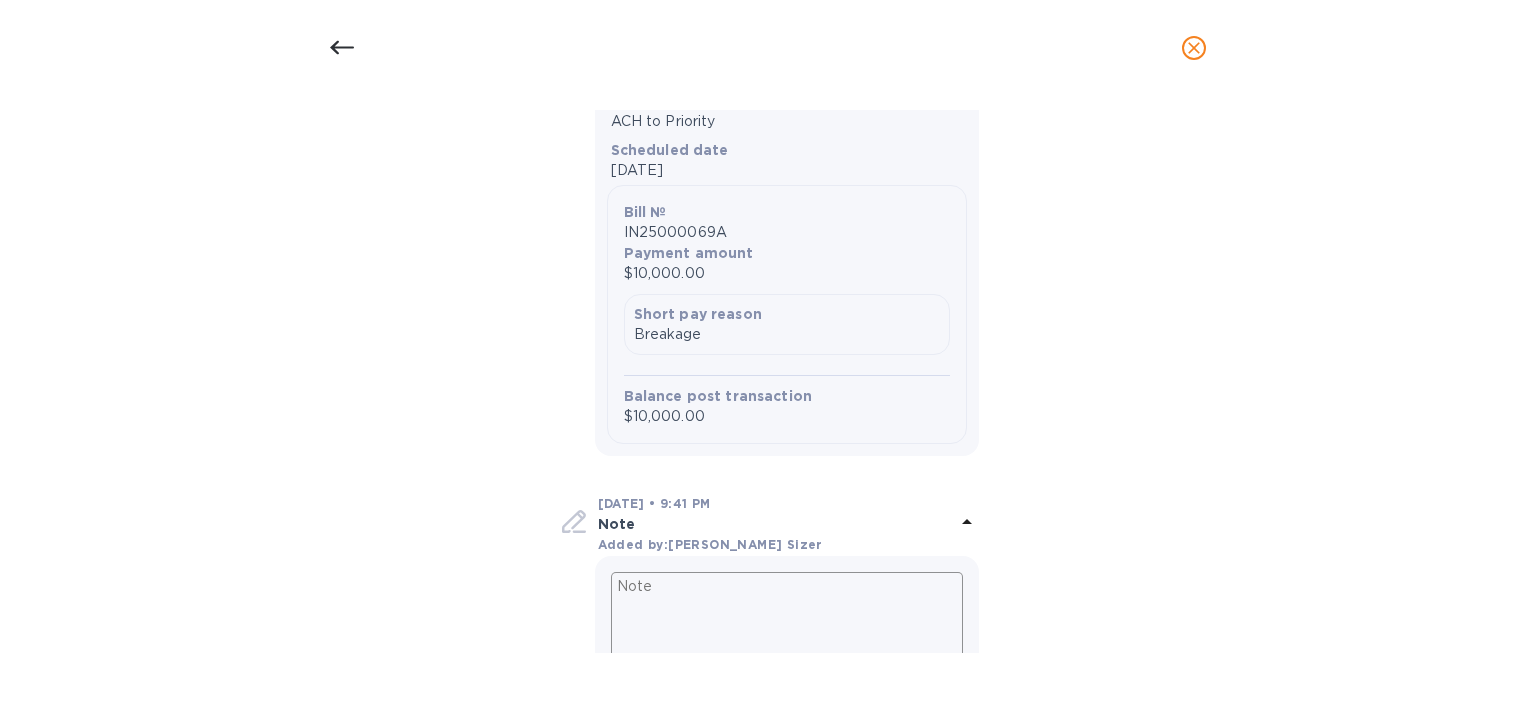click 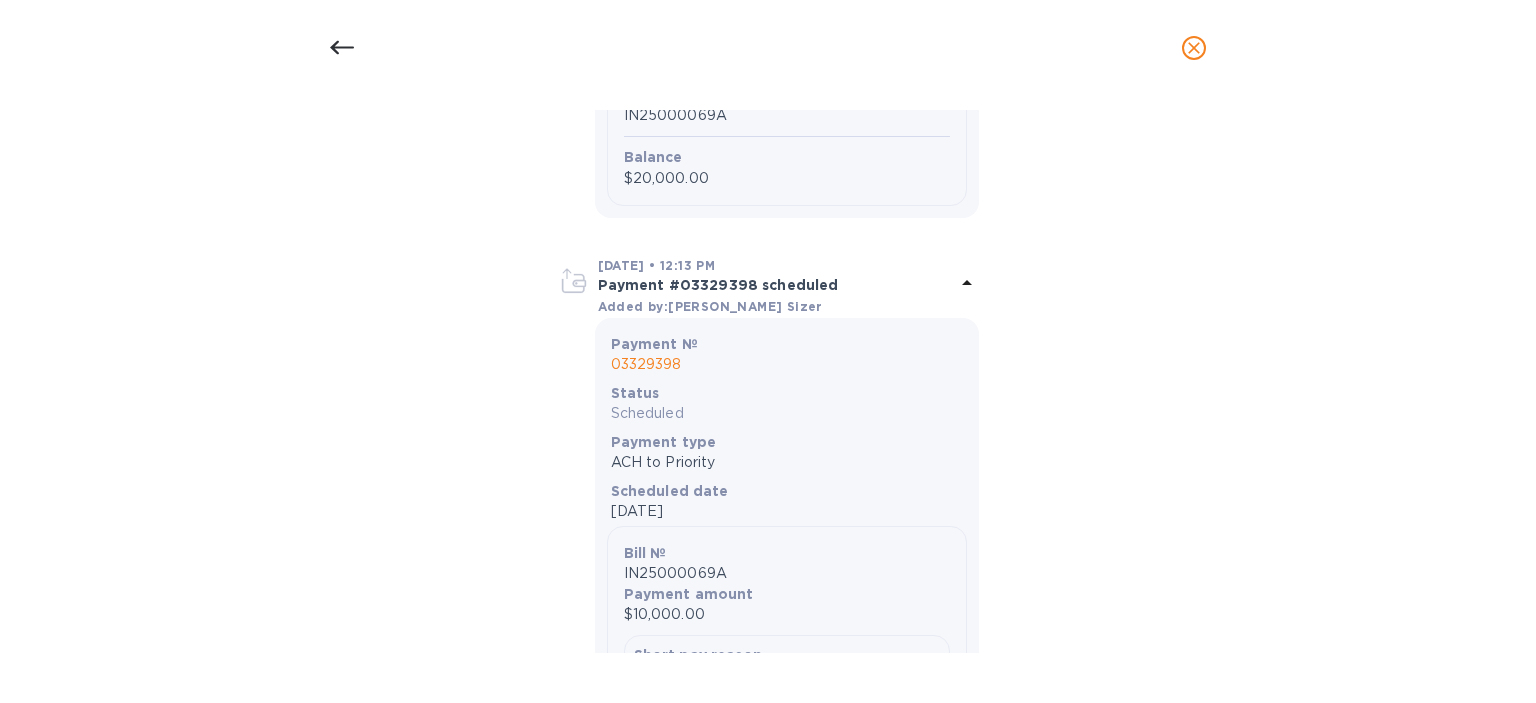 scroll, scrollTop: 1447, scrollLeft: 0, axis: vertical 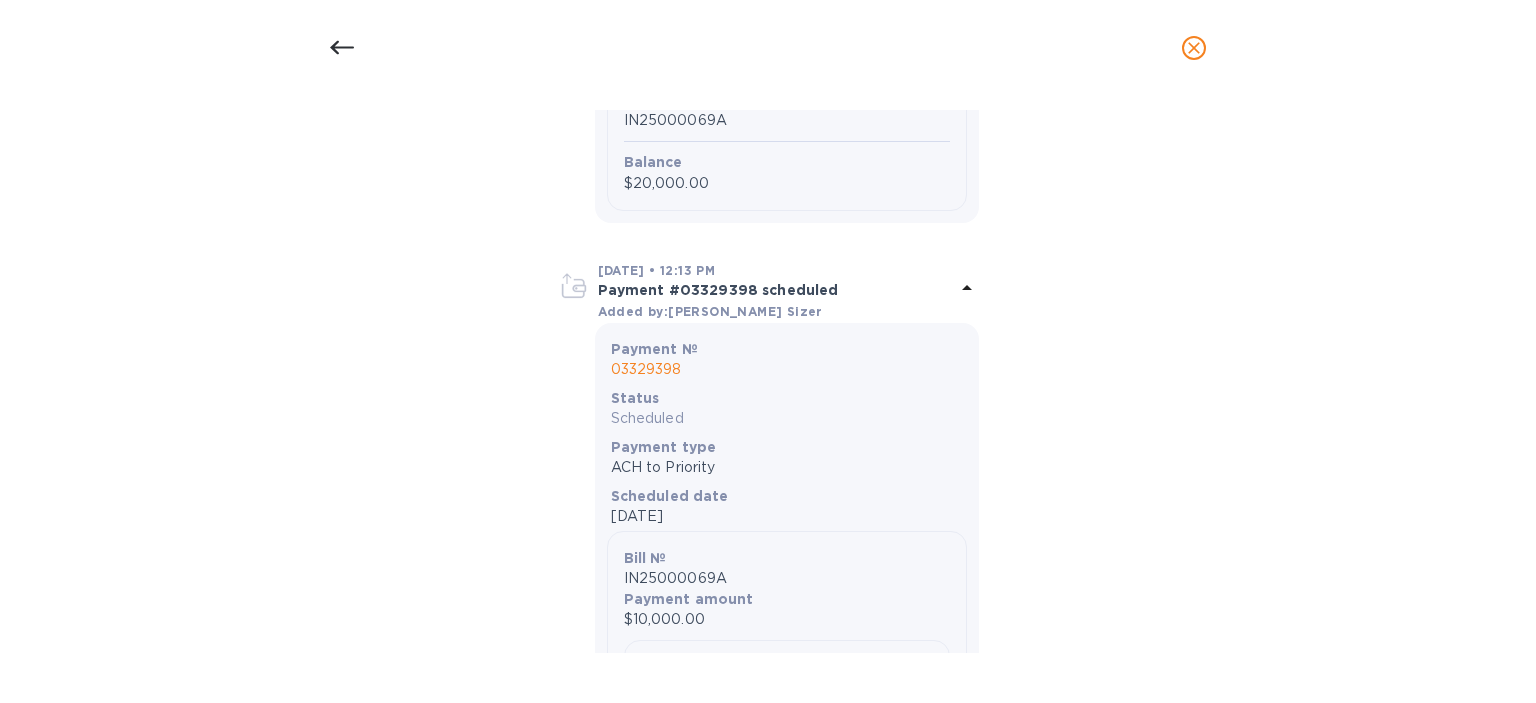 click 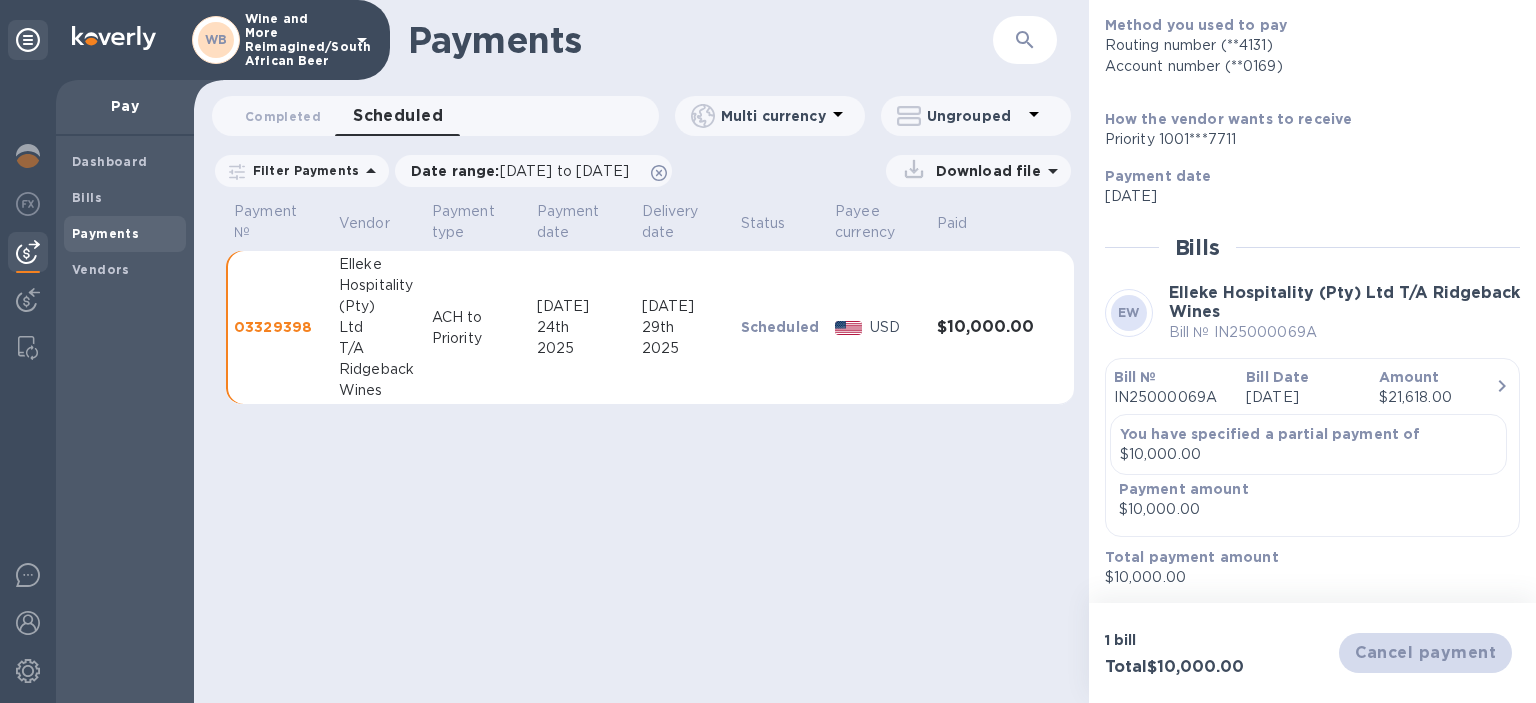 click on "EW" at bounding box center (1129, 312) 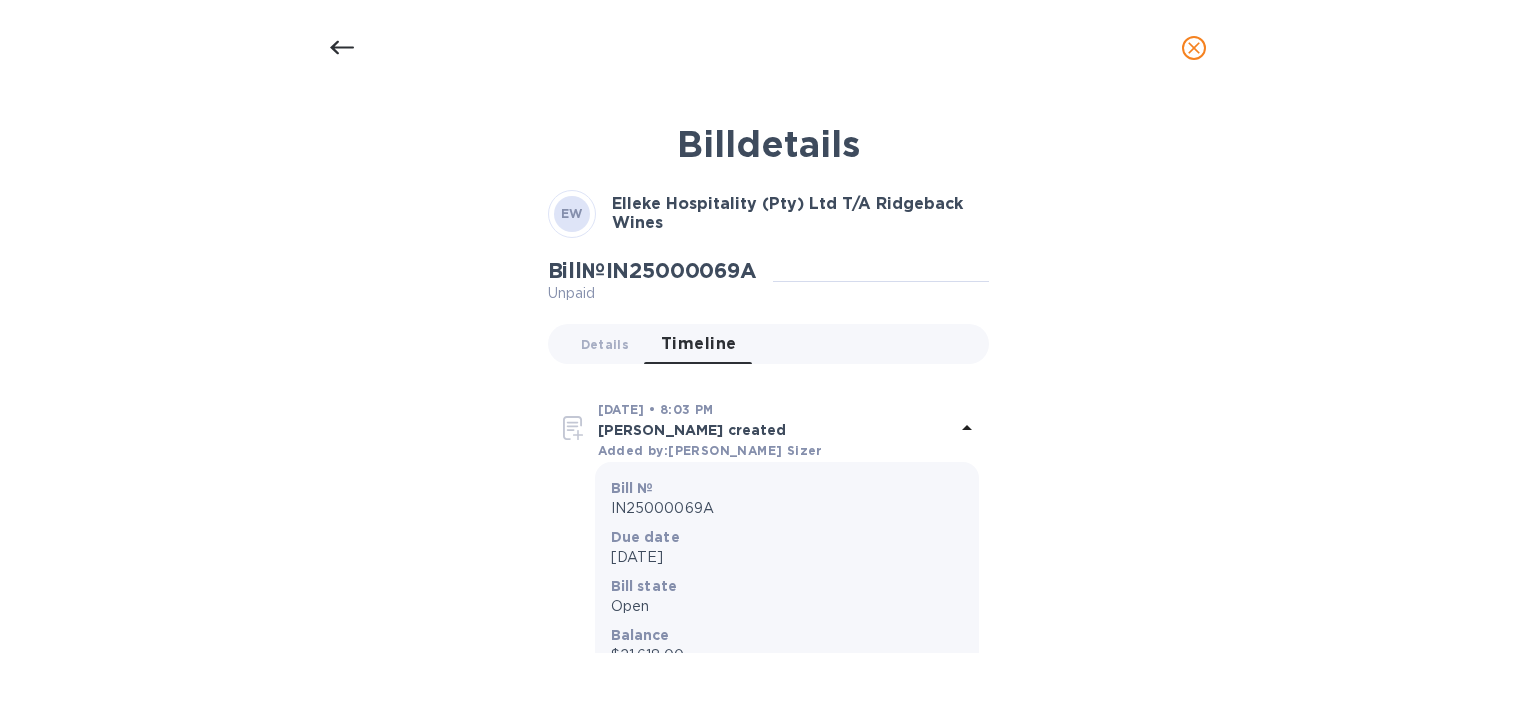 scroll, scrollTop: 115, scrollLeft: 0, axis: vertical 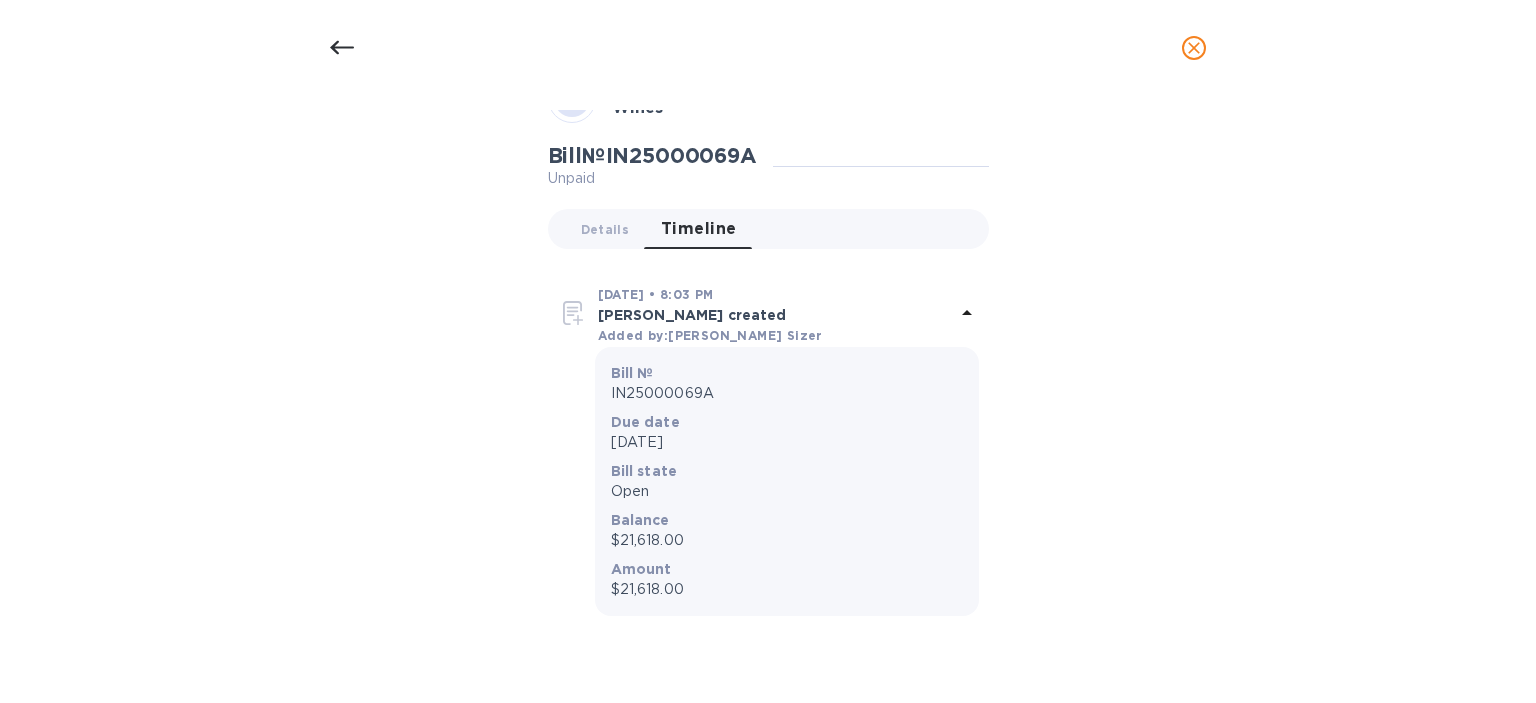 click 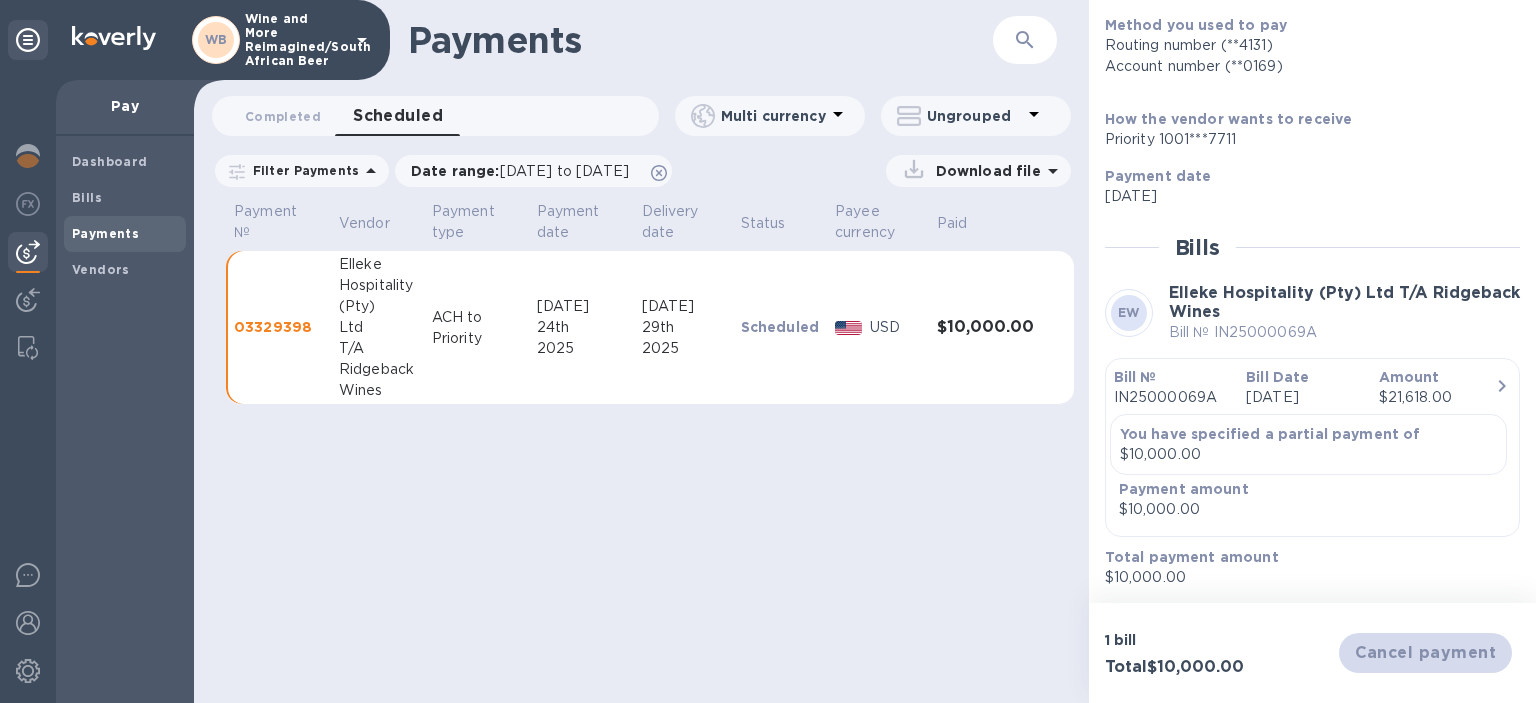 scroll, scrollTop: 0, scrollLeft: 0, axis: both 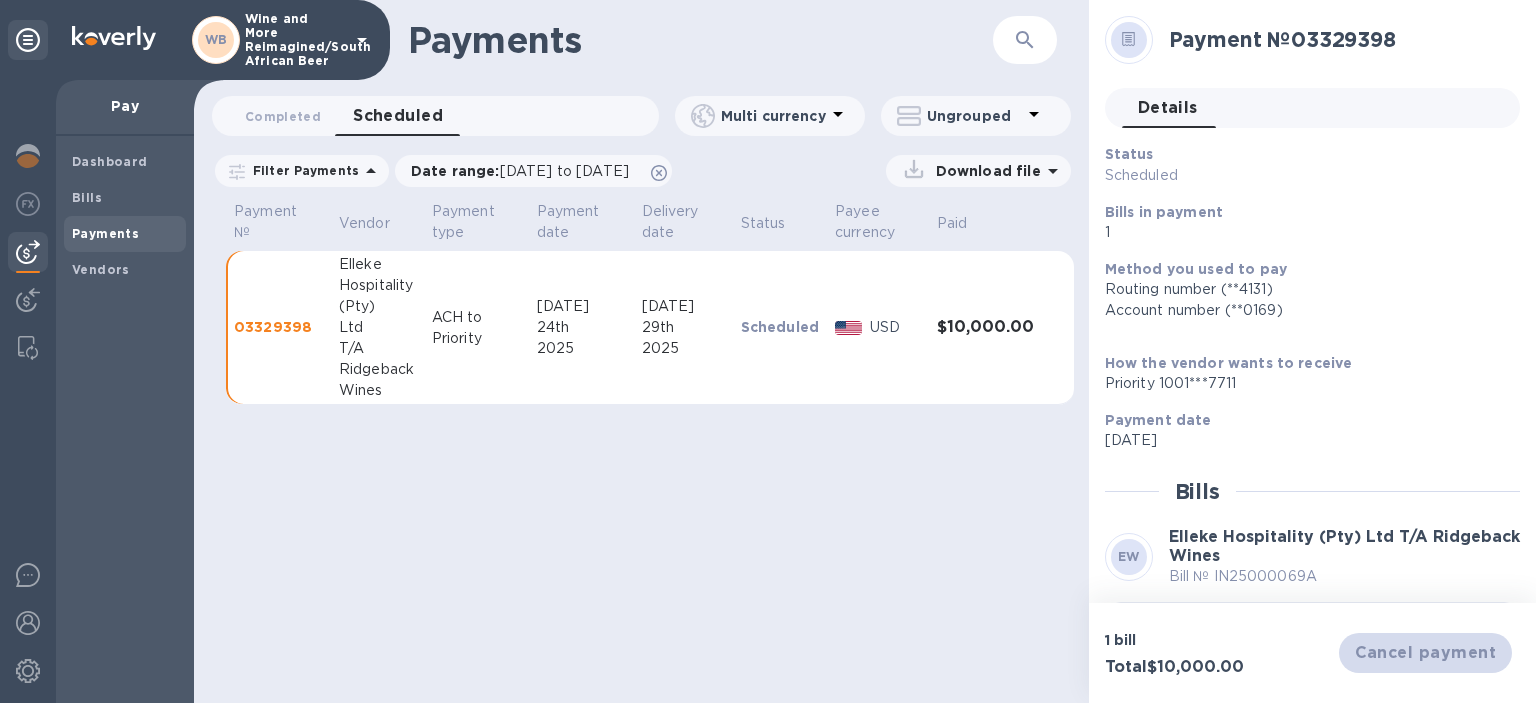 click on "Details 0" at bounding box center (1168, 108) 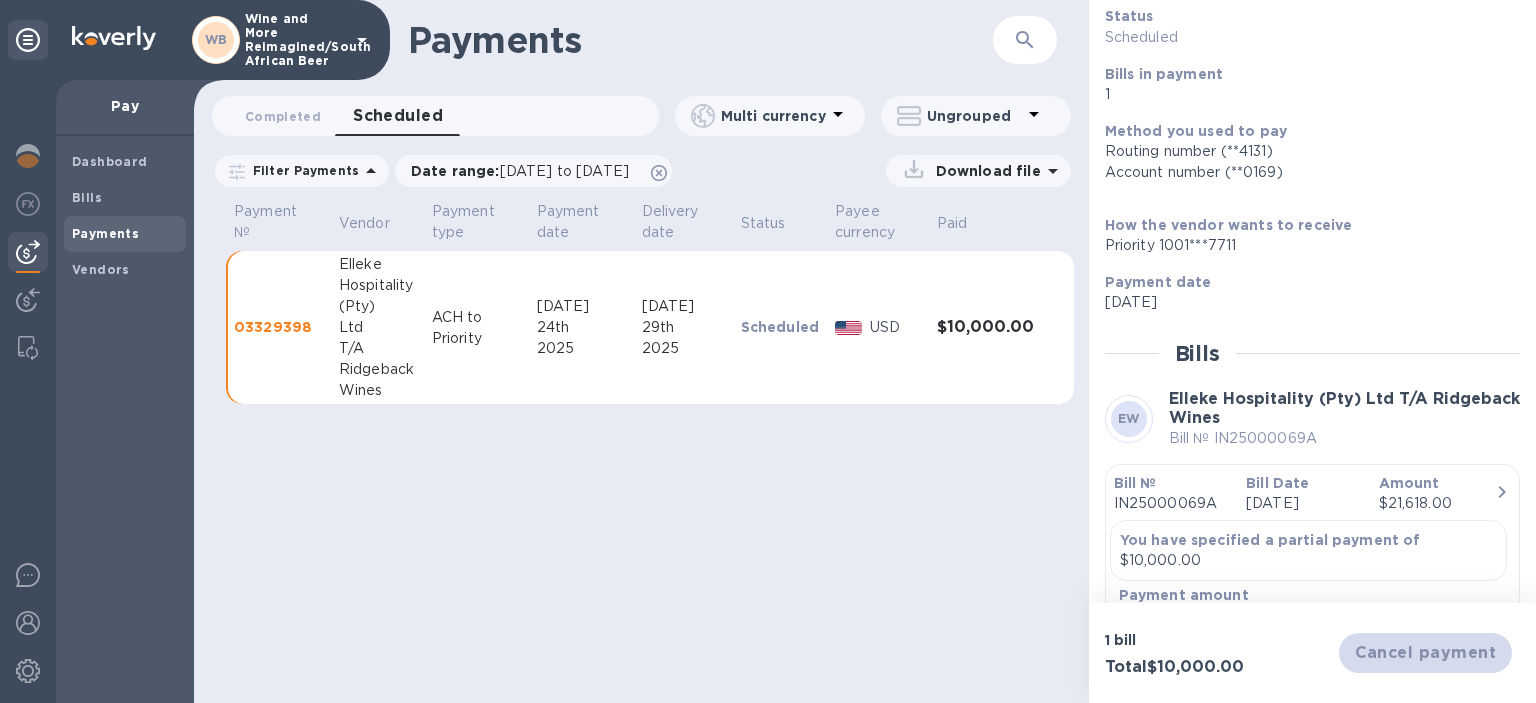 scroll, scrollTop: 244, scrollLeft: 0, axis: vertical 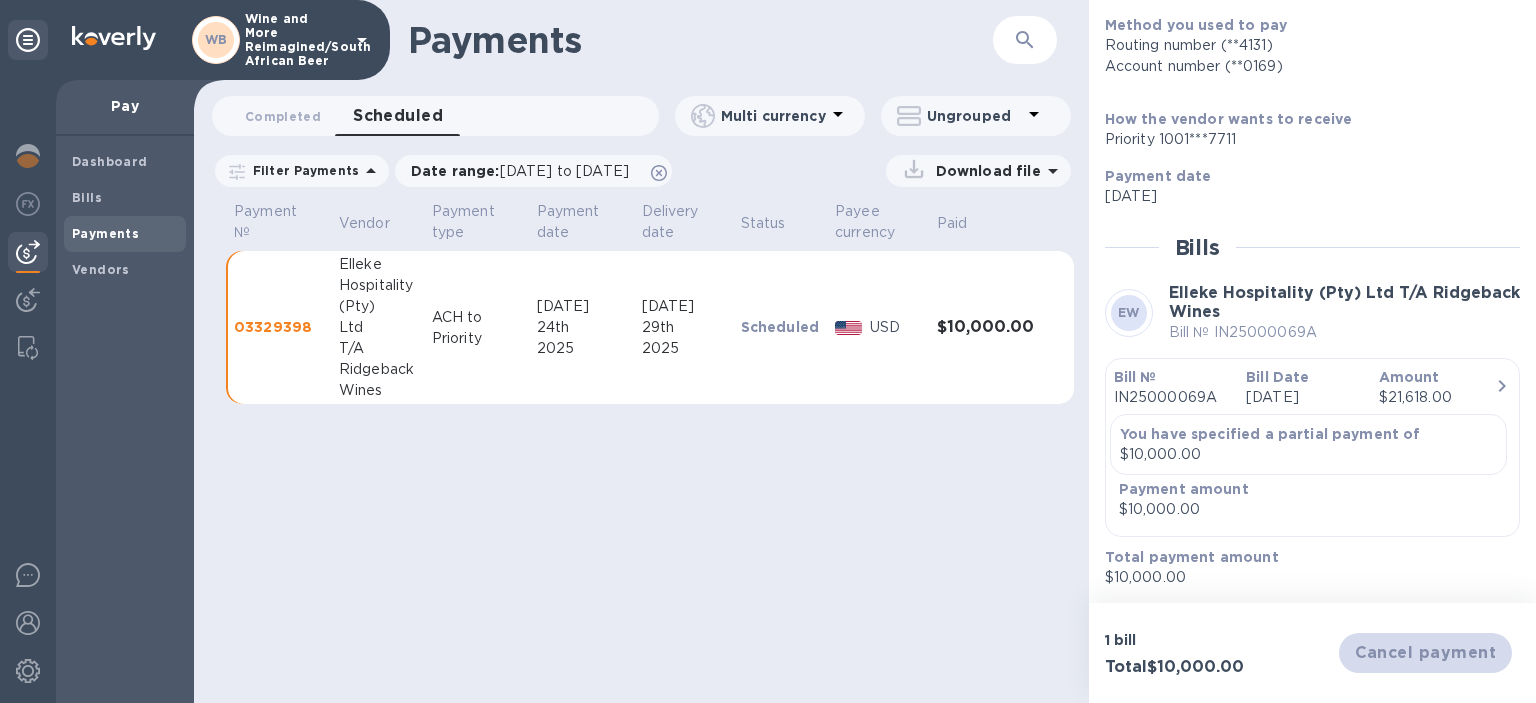 click on "Cancel payment" at bounding box center [1425, 653] 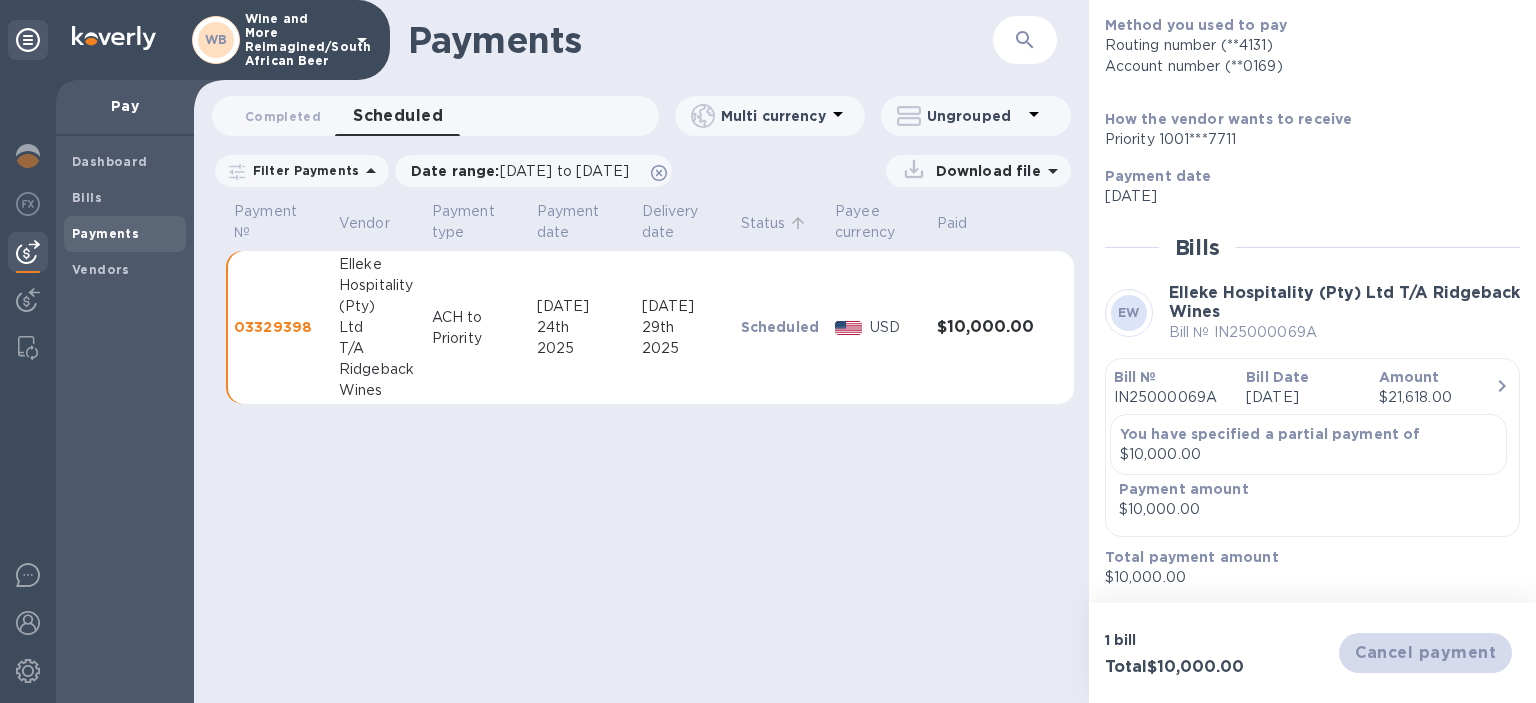 click on "Status" at bounding box center (763, 223) 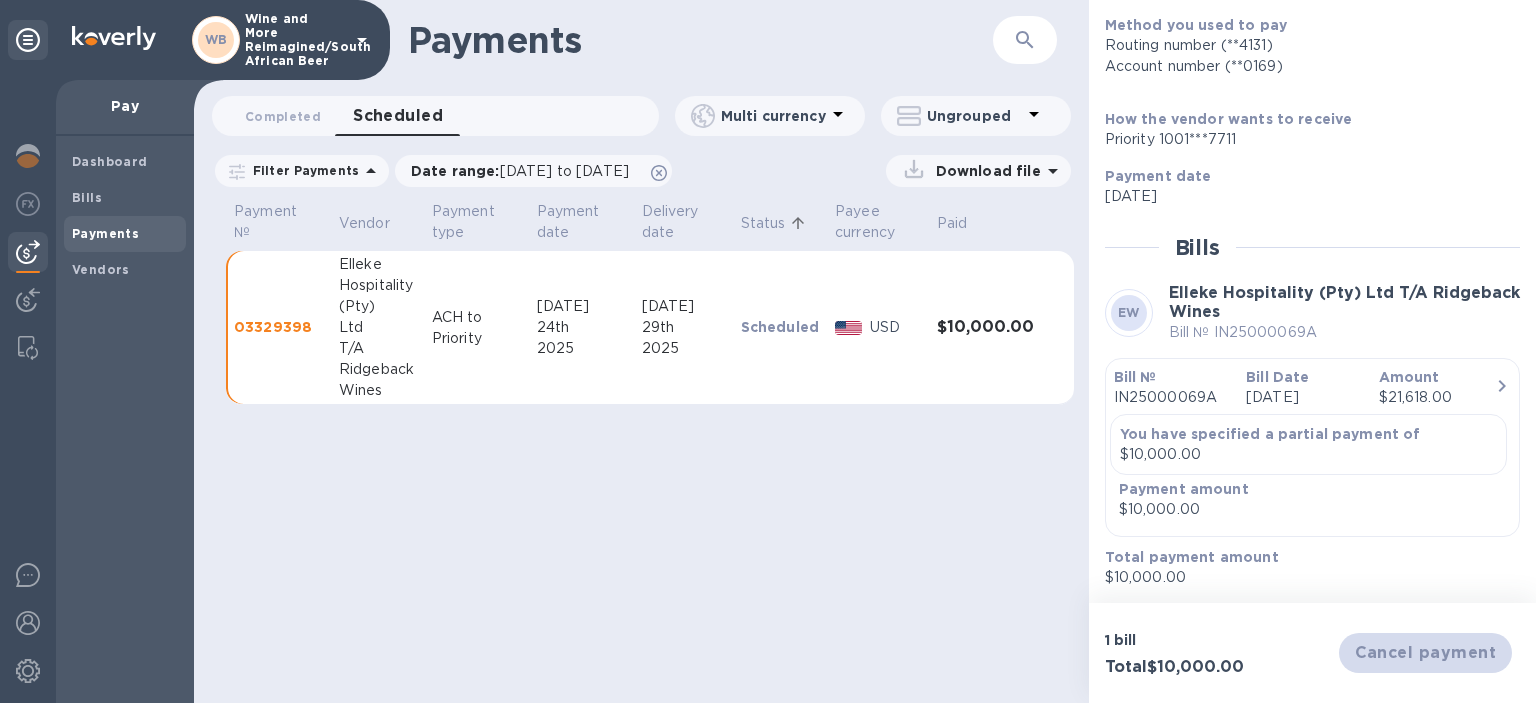 click on "$10,000.00" at bounding box center [985, 327] 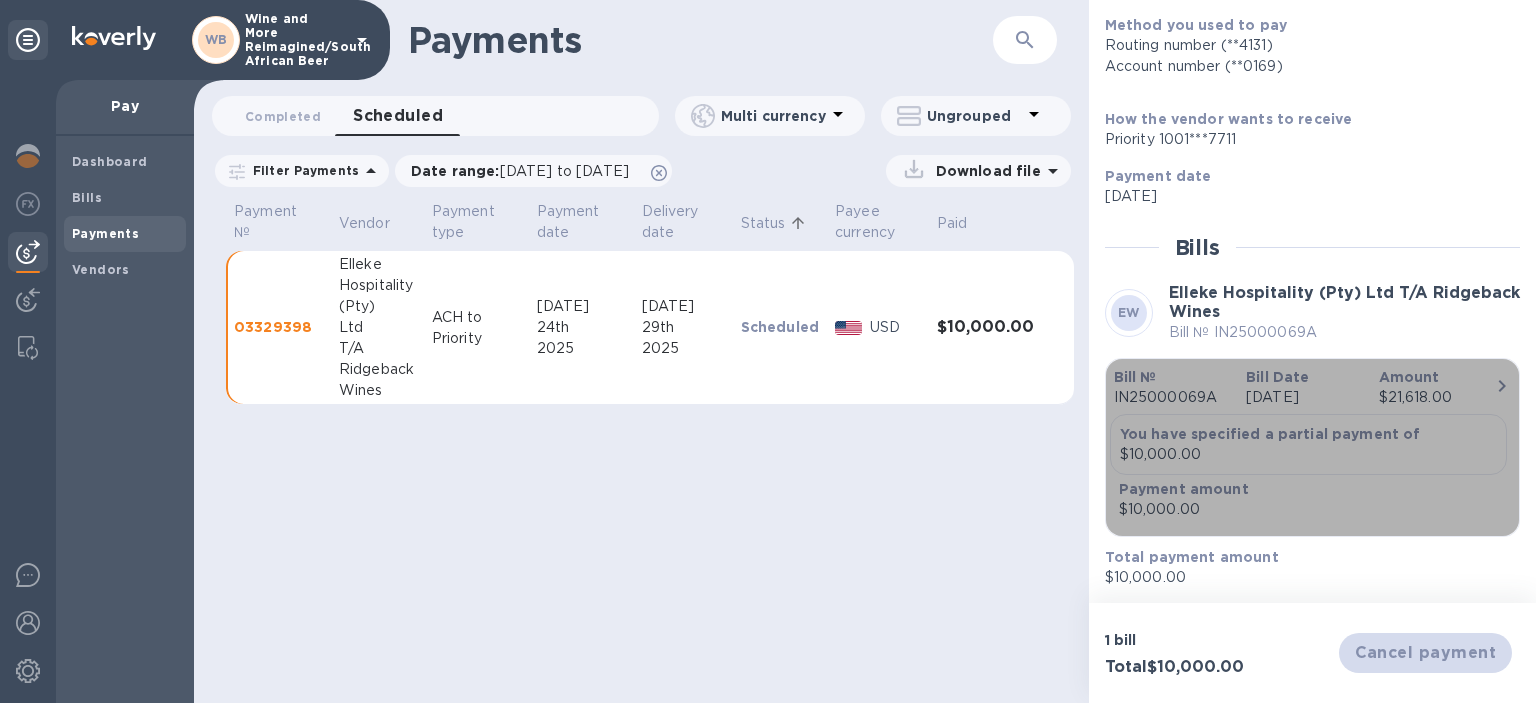 click 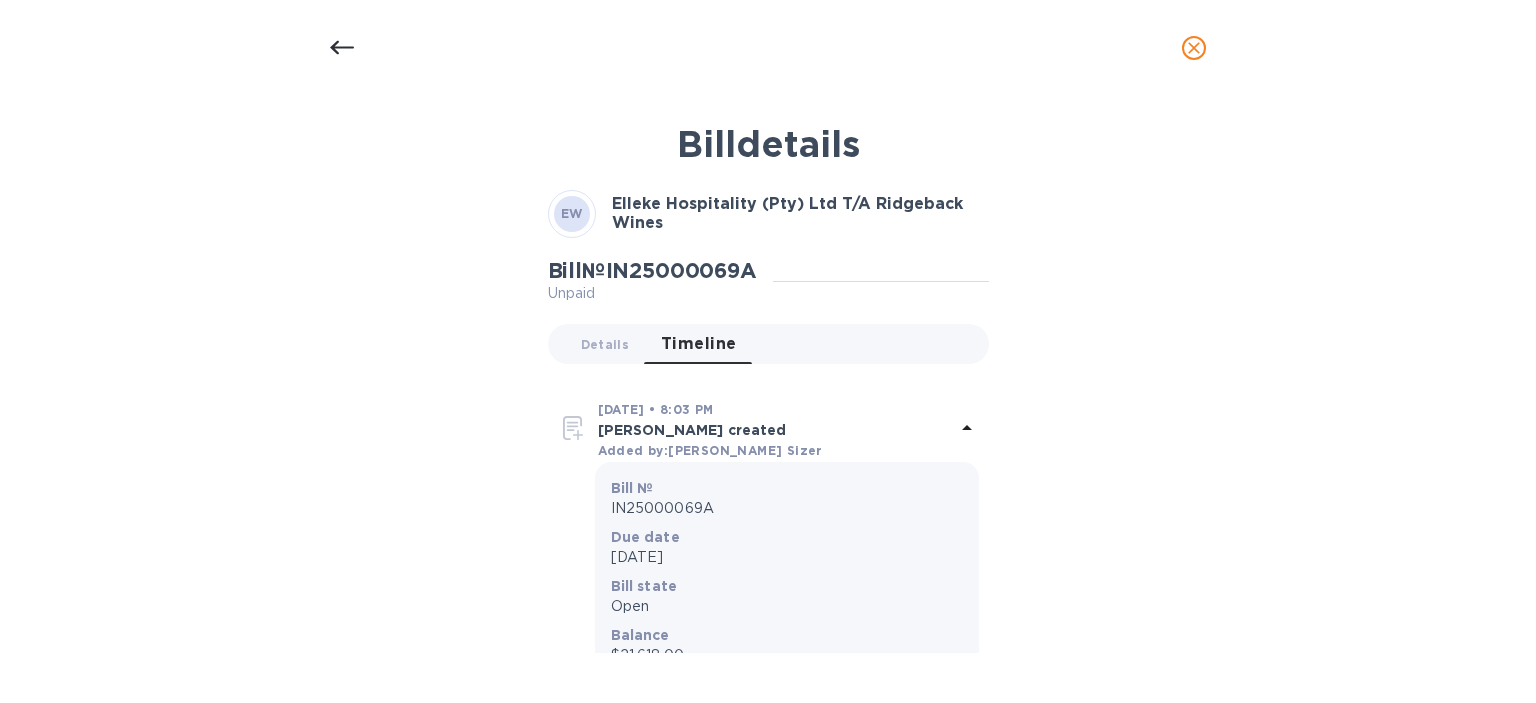 type on "x" 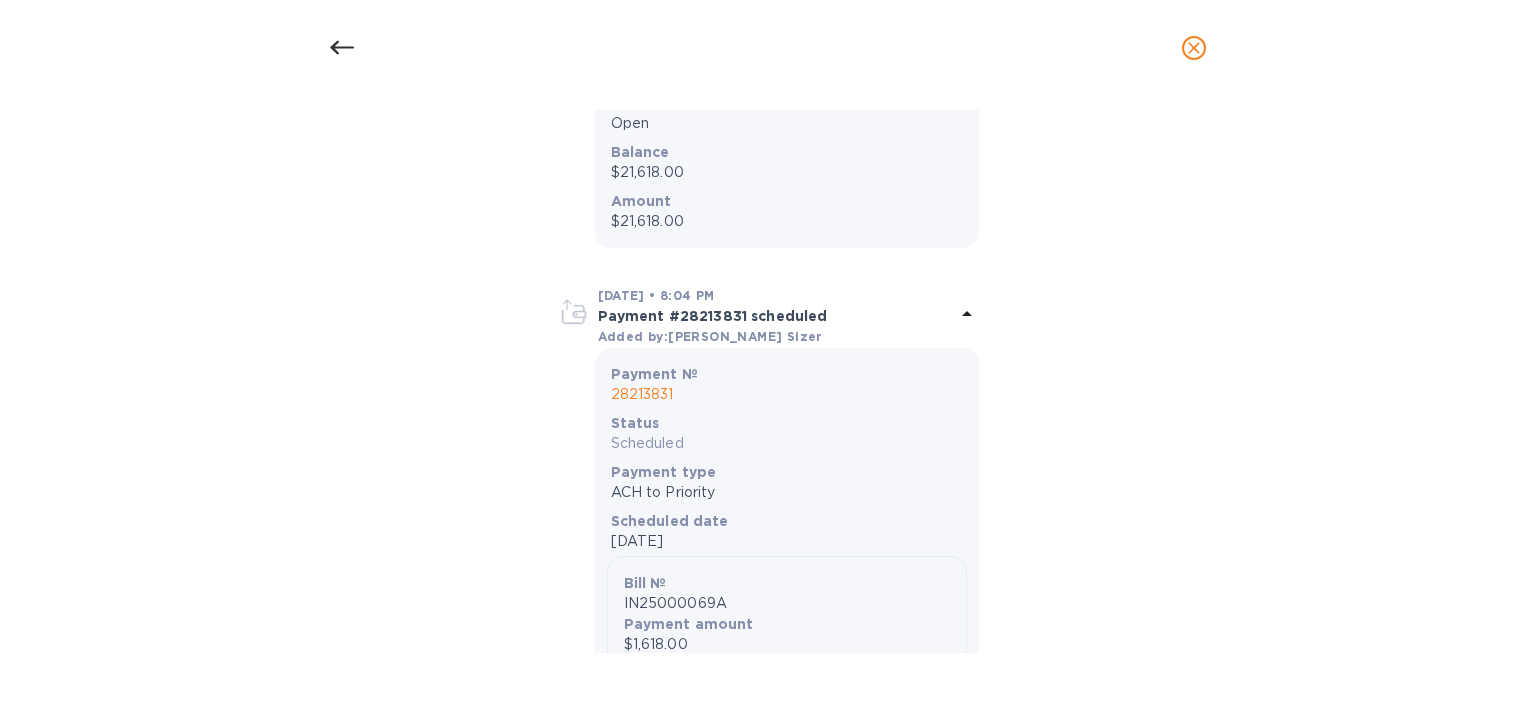 scroll, scrollTop: 461, scrollLeft: 0, axis: vertical 